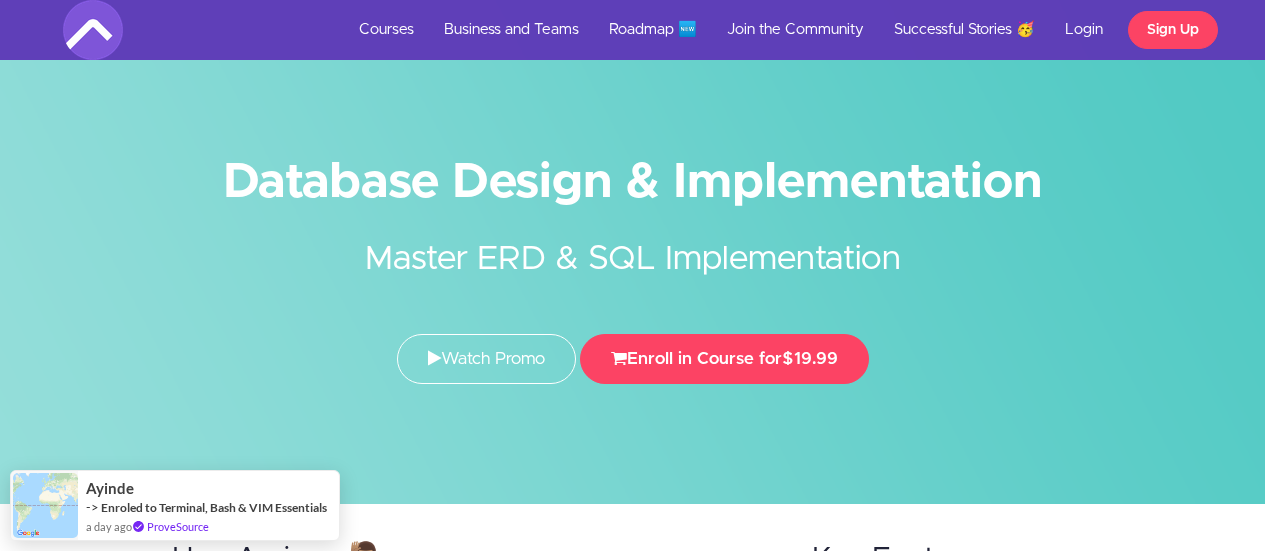 scroll, scrollTop: 0, scrollLeft: 0, axis: both 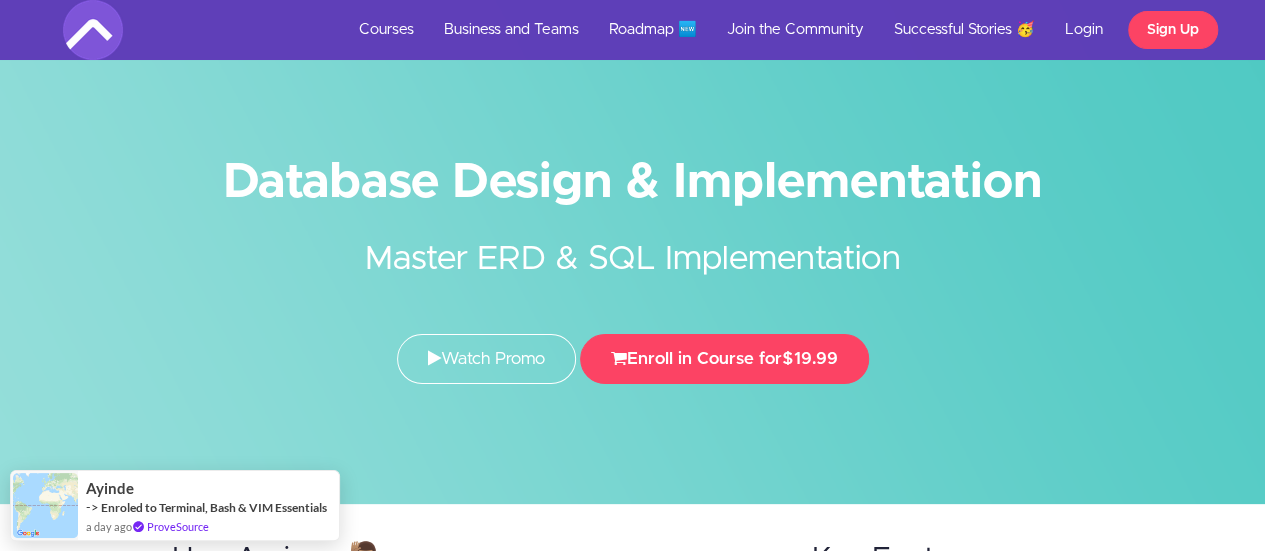 click on "Master ERD & SQL Implementation" at bounding box center (633, 244) 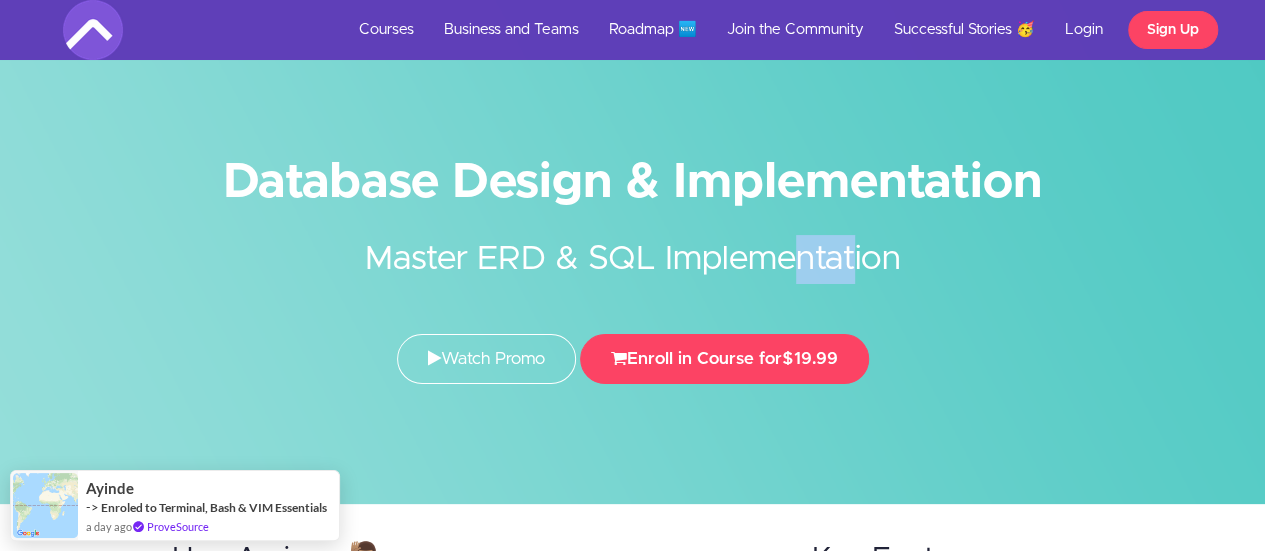 click on "Master ERD & SQL Implementation" at bounding box center (633, 244) 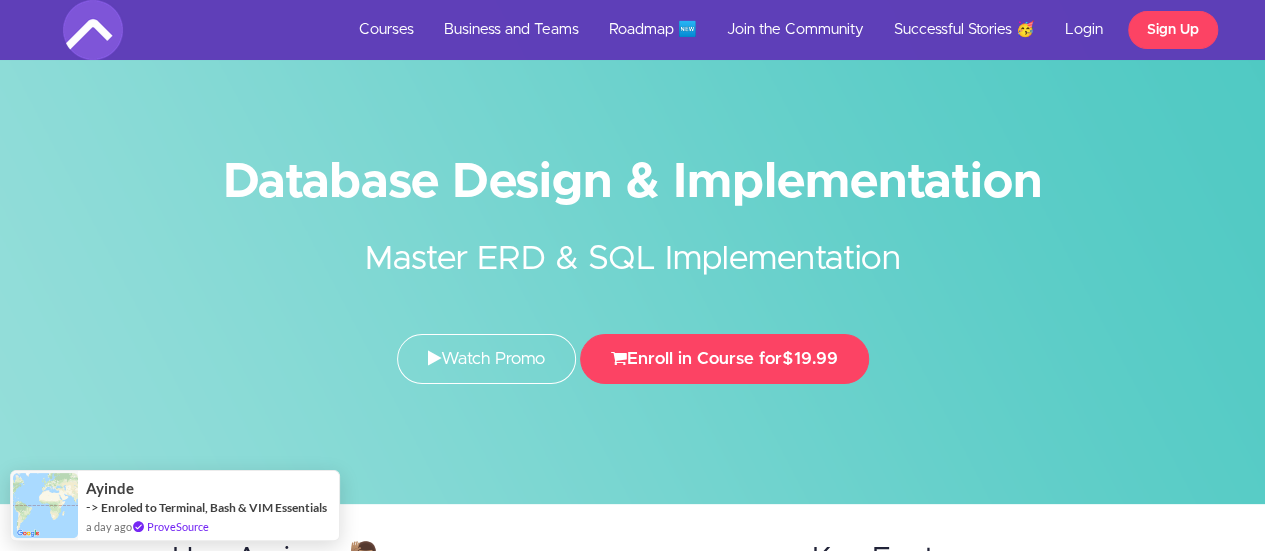 click on "Database Design & Implementation" at bounding box center (633, 182) 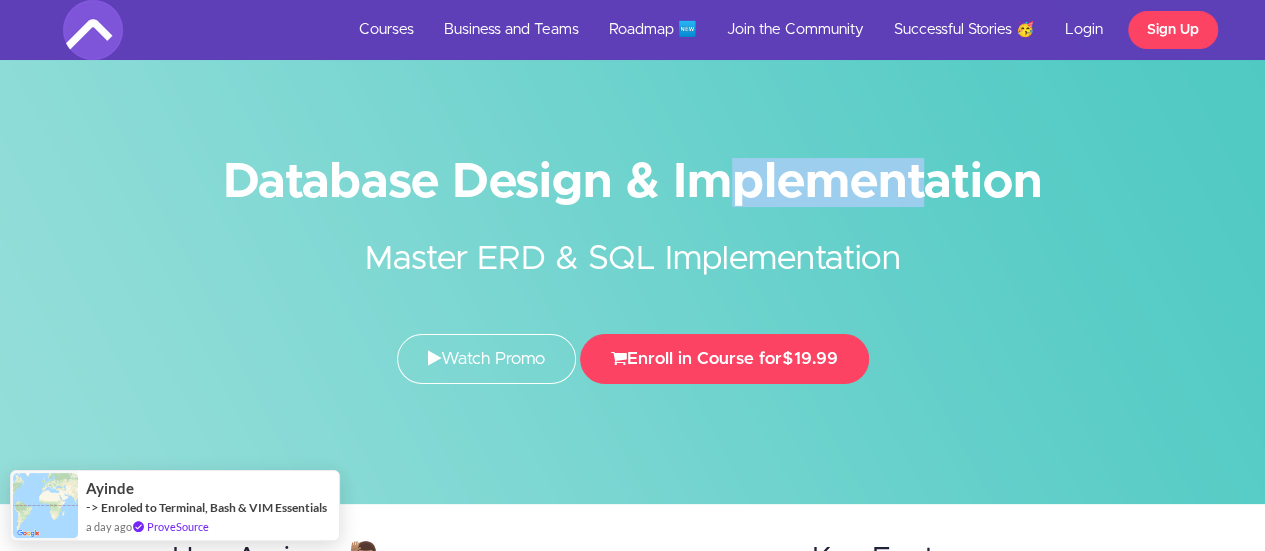 click on "Database Design & Implementation" at bounding box center [633, 182] 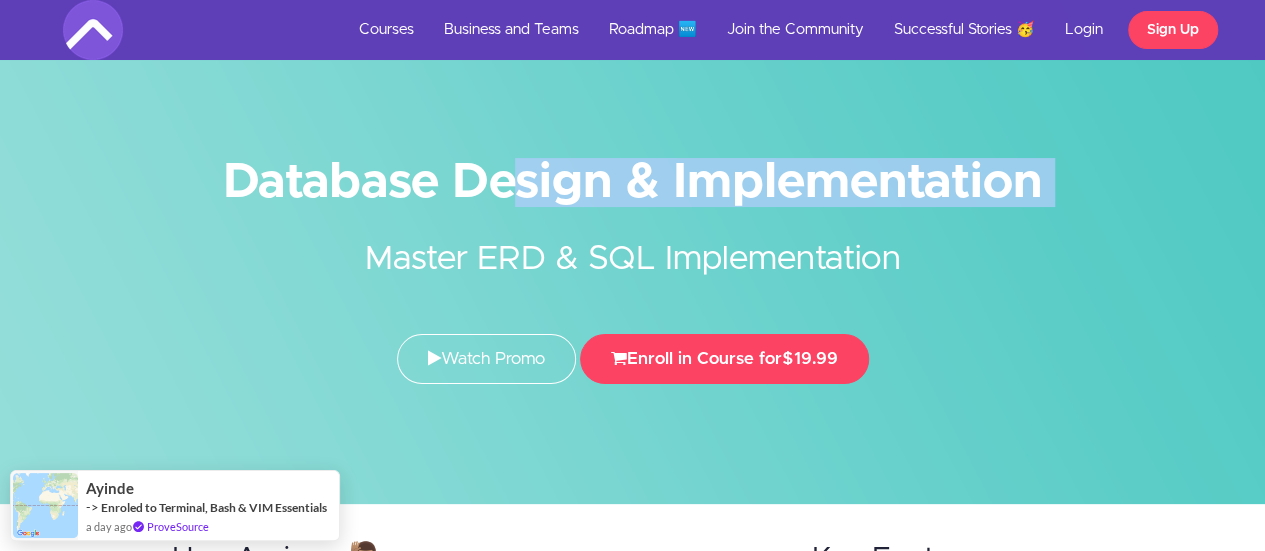 drag, startPoint x: 568, startPoint y: 196, endPoint x: 560, endPoint y: 183, distance: 15.264338 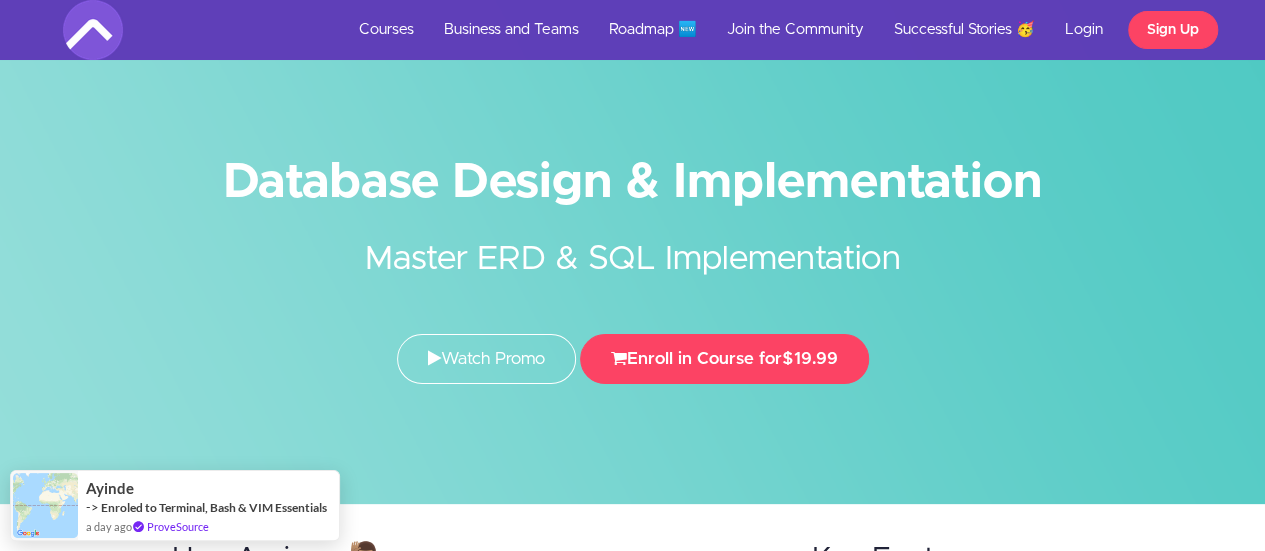 click on "Database Design & Implementation" at bounding box center (633, 182) 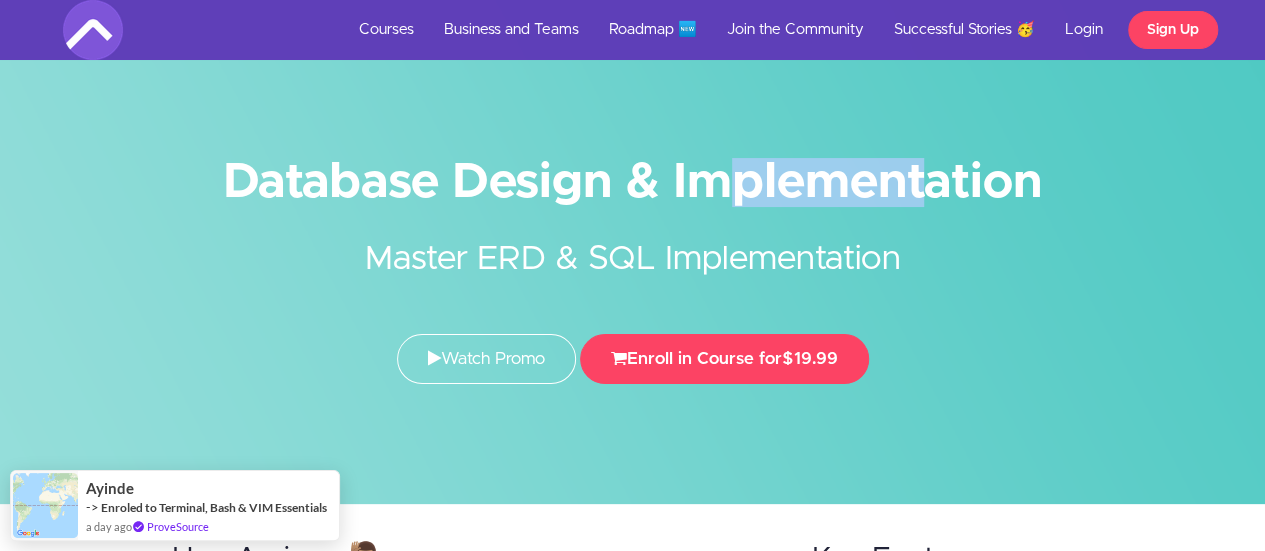 click on "Database Design & Implementation" at bounding box center (633, 182) 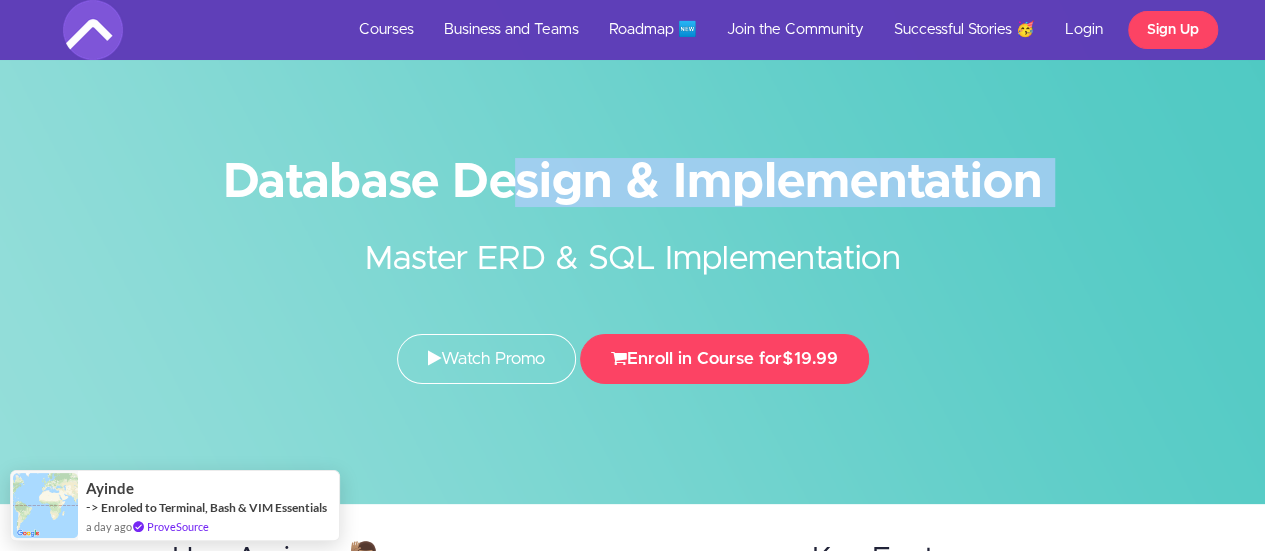 click on "Database Design & Implementation" at bounding box center [633, 182] 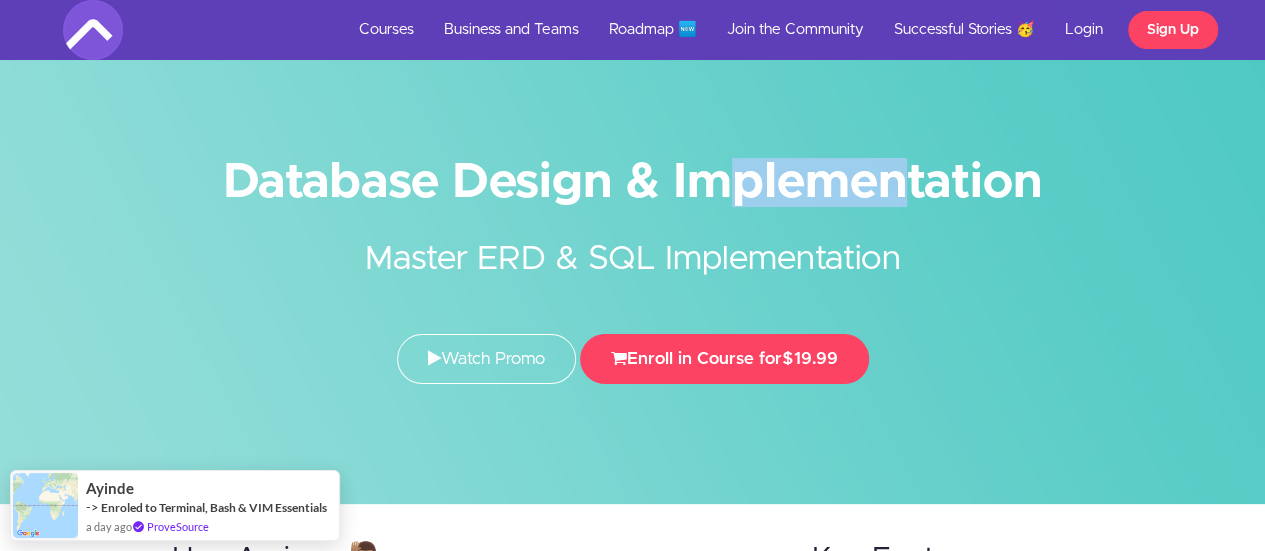 drag, startPoint x: 476, startPoint y: 180, endPoint x: 455, endPoint y: 180, distance: 21 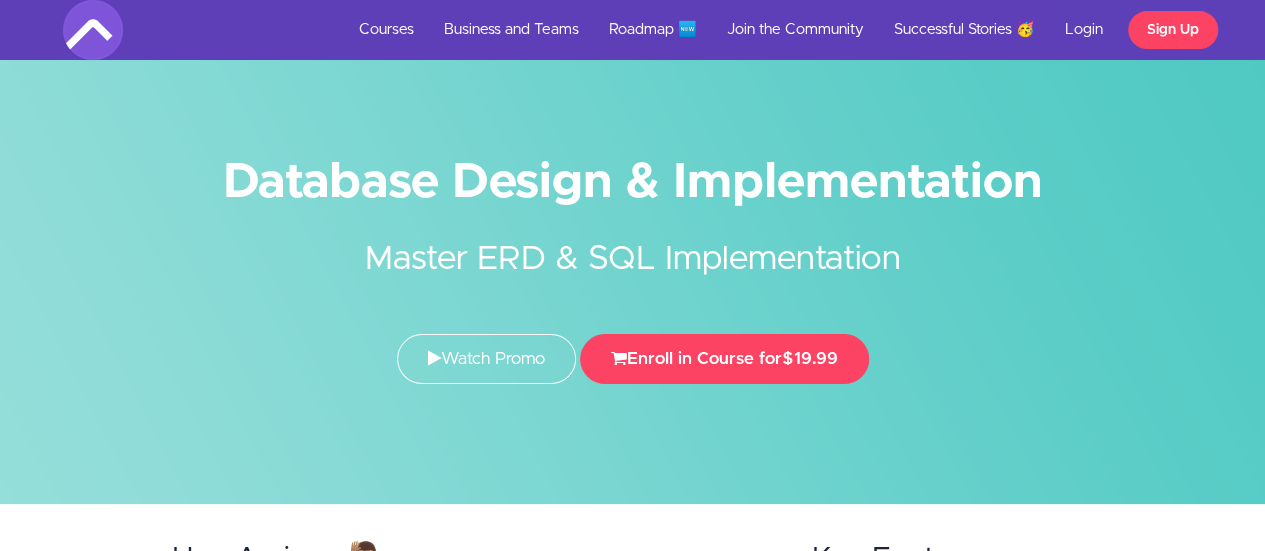 click on "Database Design & Implementation" at bounding box center (633, 182) 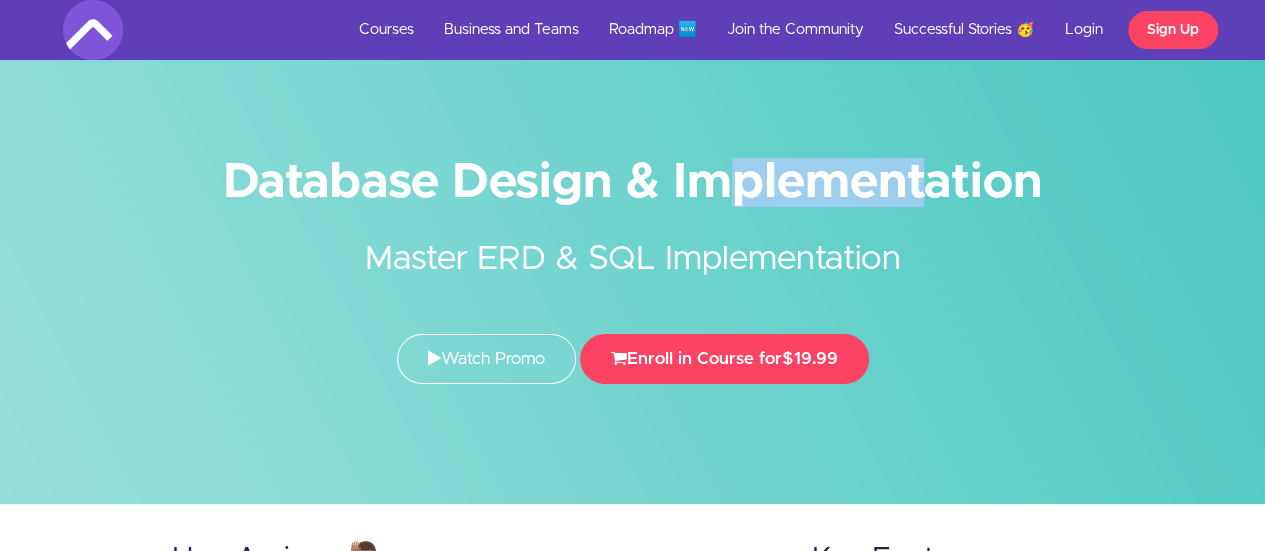 click on "Database Design & Implementation" at bounding box center [633, 182] 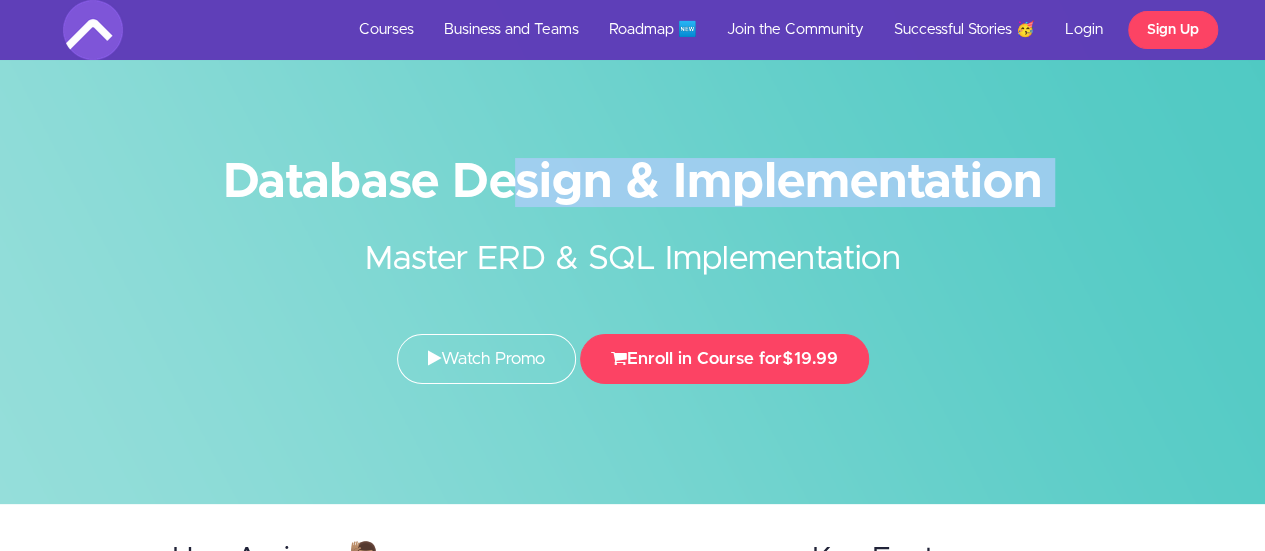 click on "Database Design & Implementation" at bounding box center [633, 182] 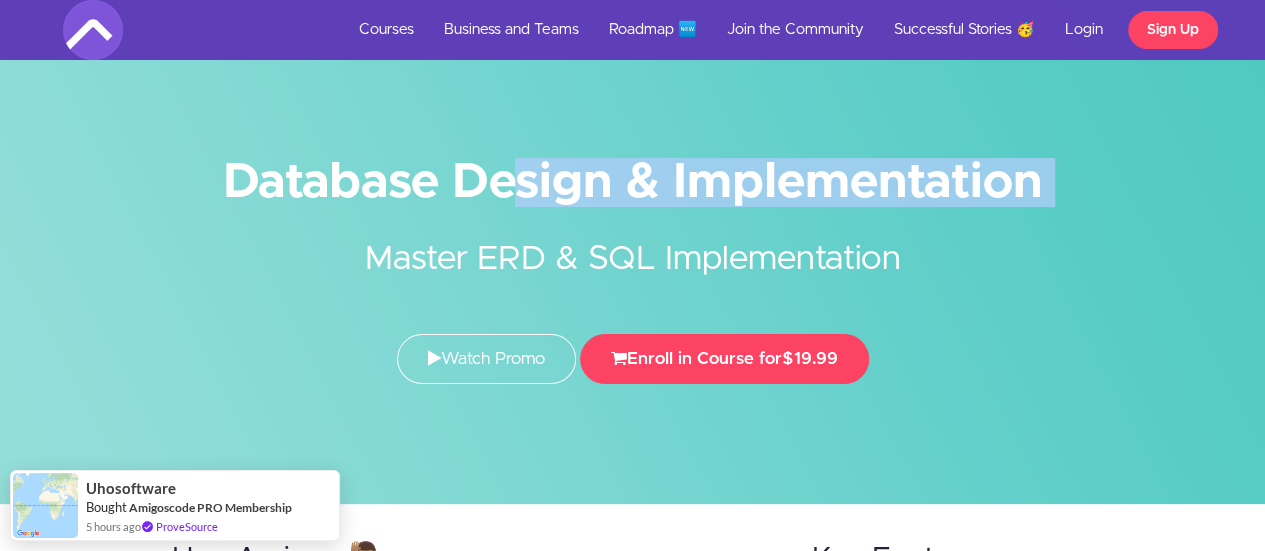 click on "Database Design & Implementation" at bounding box center [633, 182] 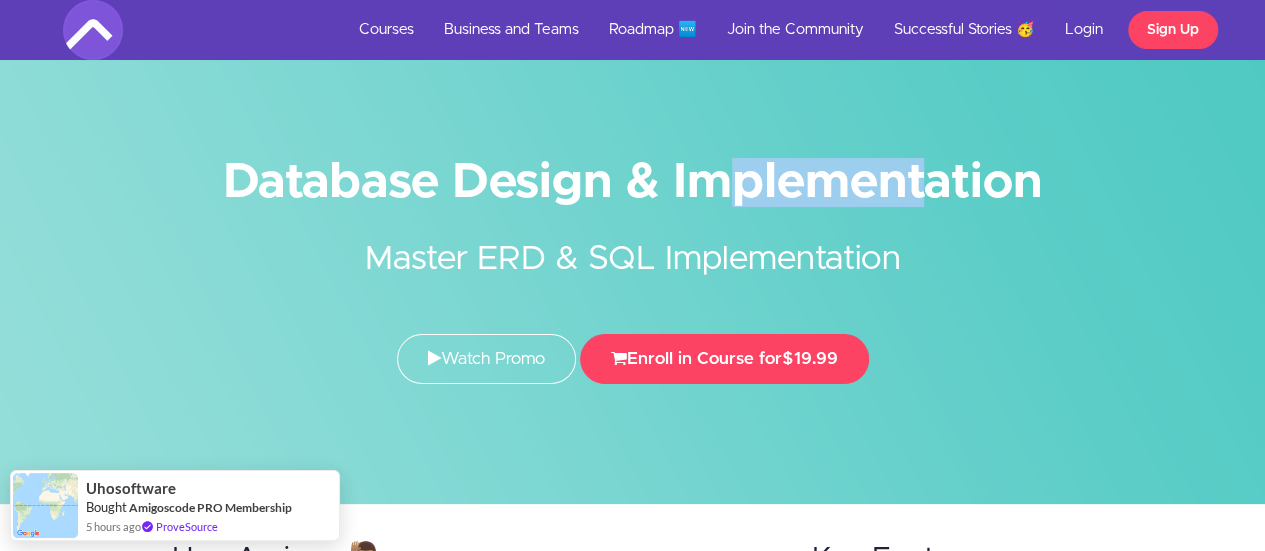 click on "Database Design & Implementation" at bounding box center [633, 182] 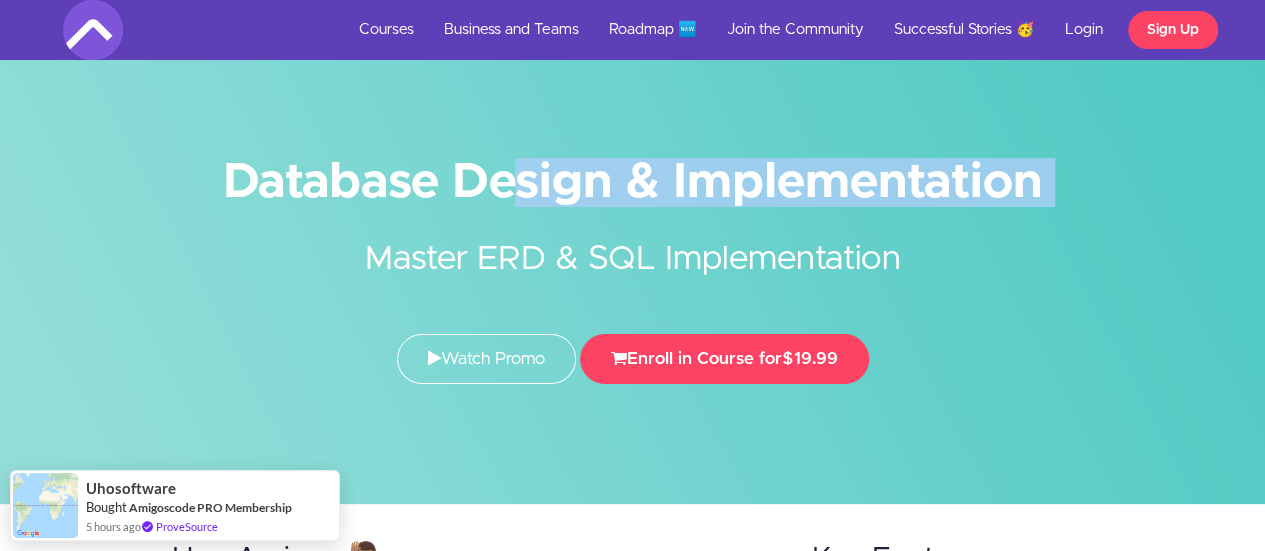 click on "Database Design & Implementation" at bounding box center (633, 182) 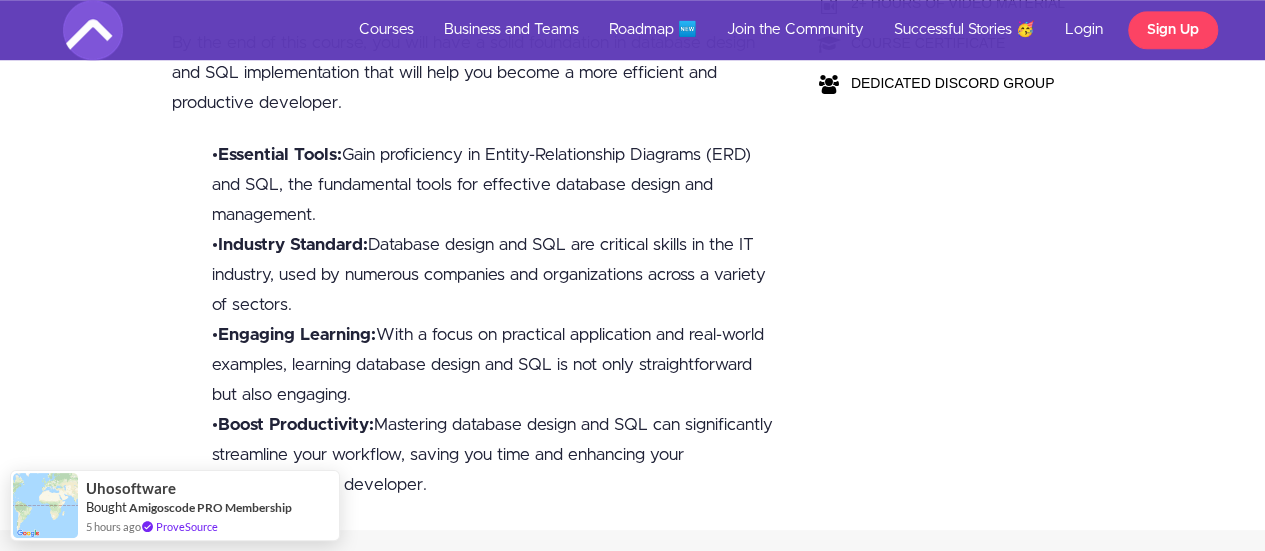 scroll, scrollTop: 806, scrollLeft: 0, axis: vertical 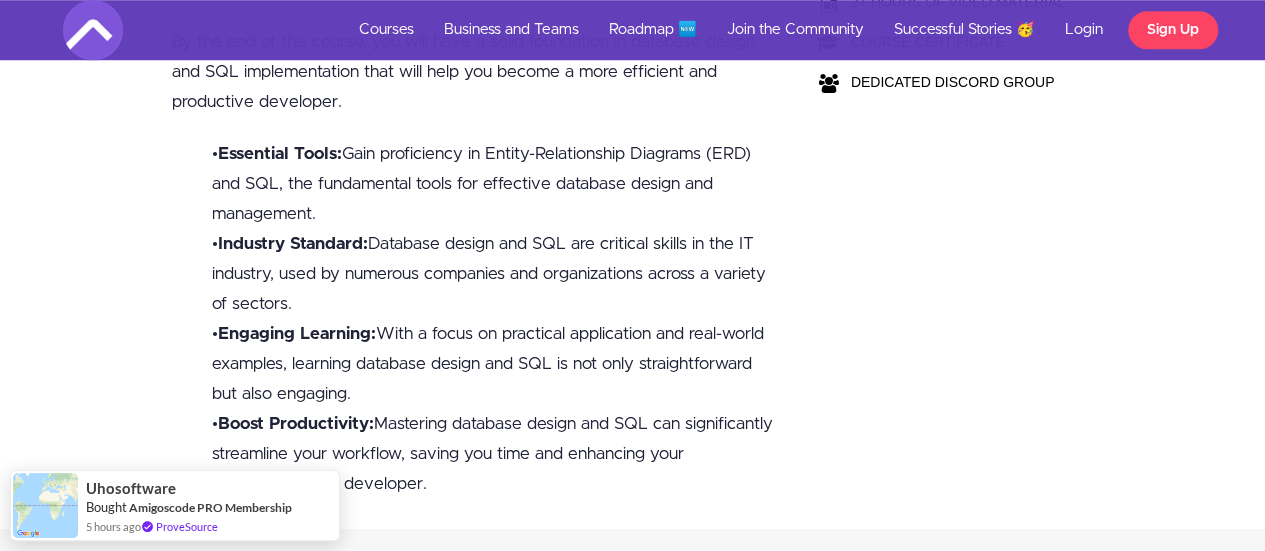 click on "• Essential Tools:  Gain proficiency in Entity-Relationship Diagrams (ERD) and SQL, the fundamental tools for effective database design and management." at bounding box center (493, 184) 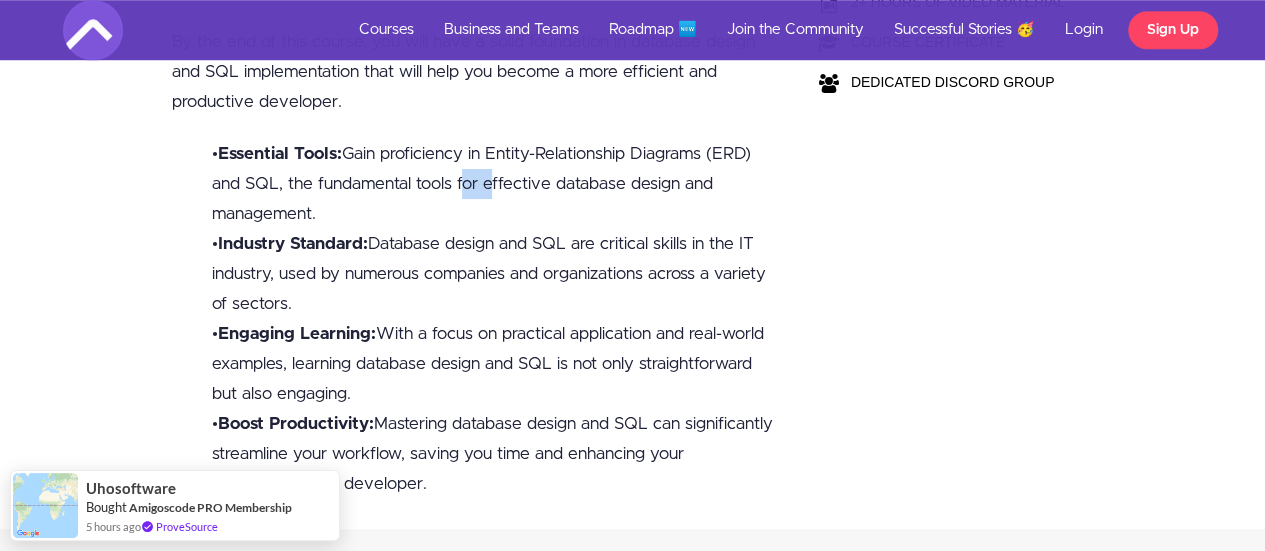 click on "• Essential Tools:  Gain proficiency in Entity-Relationship Diagrams (ERD) and SQL, the fundamental tools for effective database design and management." at bounding box center [493, 184] 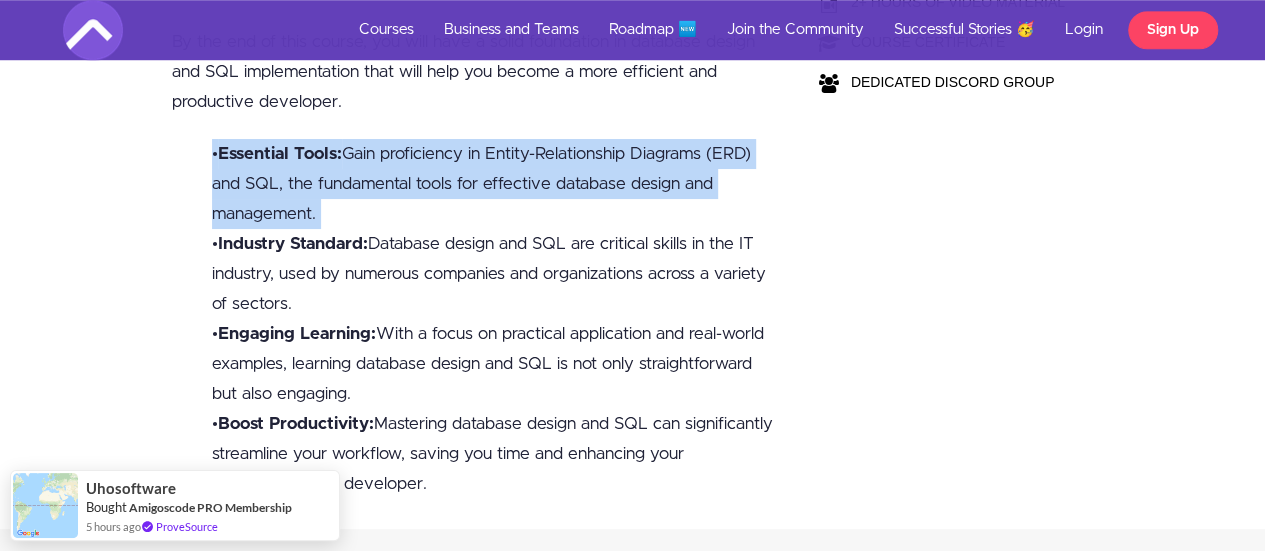 click on "• Essential Tools:  Gain proficiency in Entity-Relationship Diagrams (ERD) and SQL, the fundamental tools for effective database design and management." at bounding box center [493, 184] 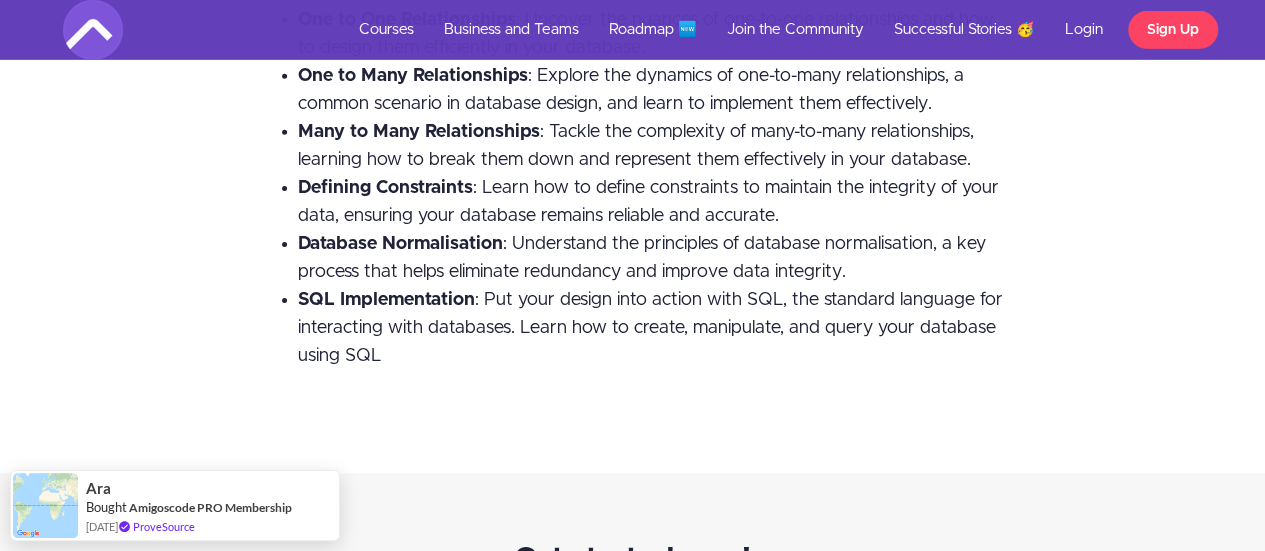 scroll, scrollTop: 3148, scrollLeft: 0, axis: vertical 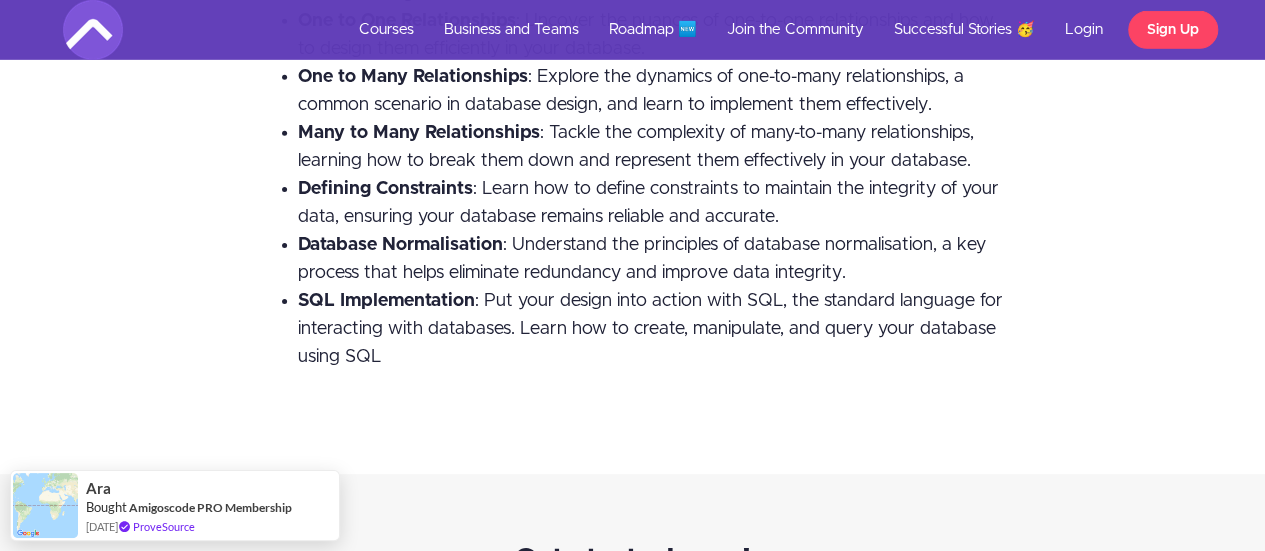 click on "Database Normalisation : Understand the principles of database normalisation, a key process that helps eliminate redundancy and improve data integrity." at bounding box center [653, 259] 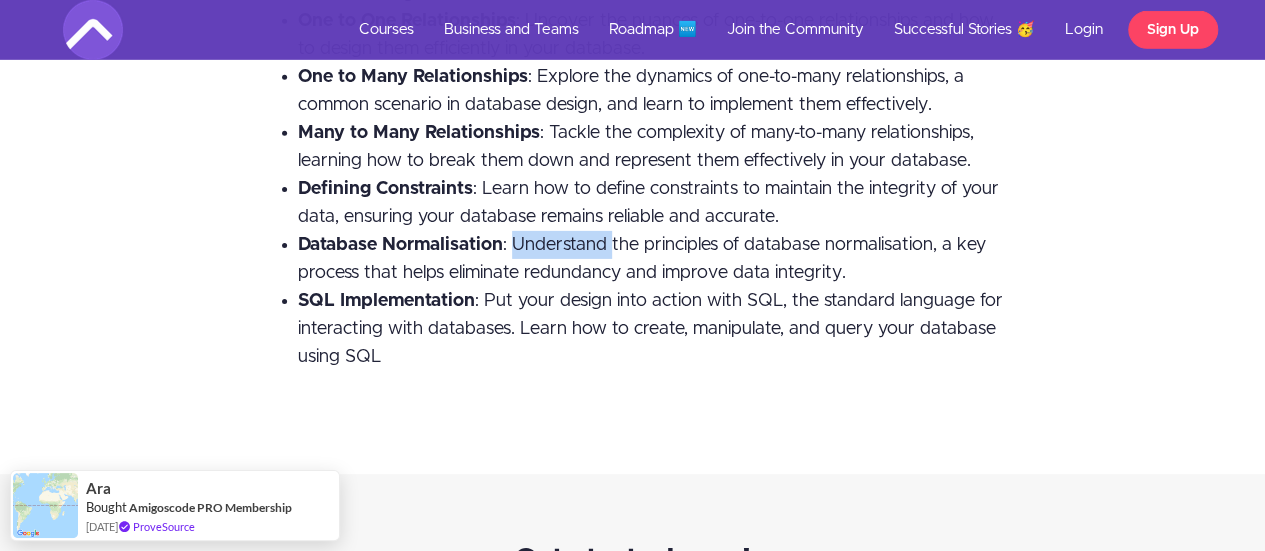 click on "Database Normalisation : Understand the principles of database normalisation, a key process that helps eliminate redundancy and improve data integrity." at bounding box center [653, 259] 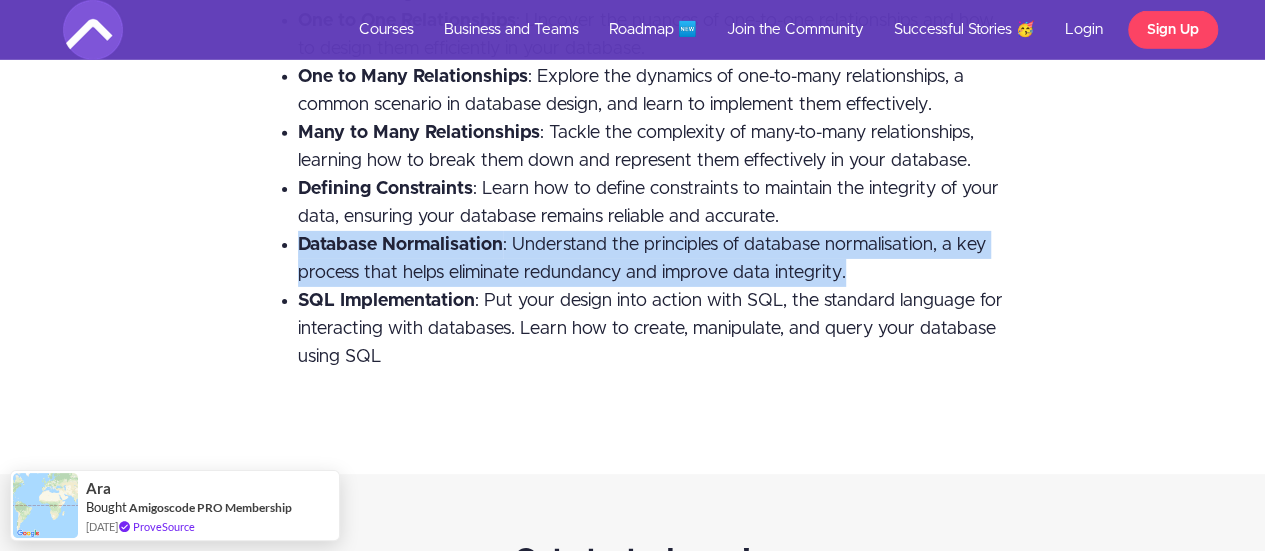 click on "Database Normalisation : Understand the principles of database normalisation, a key process that helps eliminate redundancy and improve data integrity." at bounding box center [653, 259] 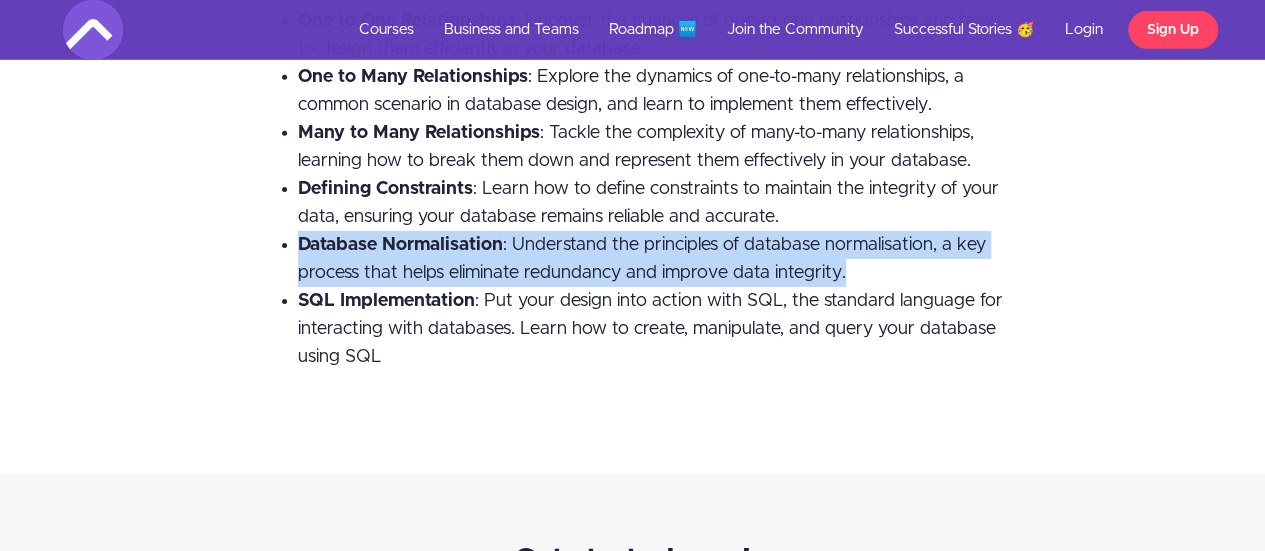 click on "Database Normalisation : Understand the principles of database normalisation, a key process that helps eliminate redundancy and improve data integrity." at bounding box center (642, 259) 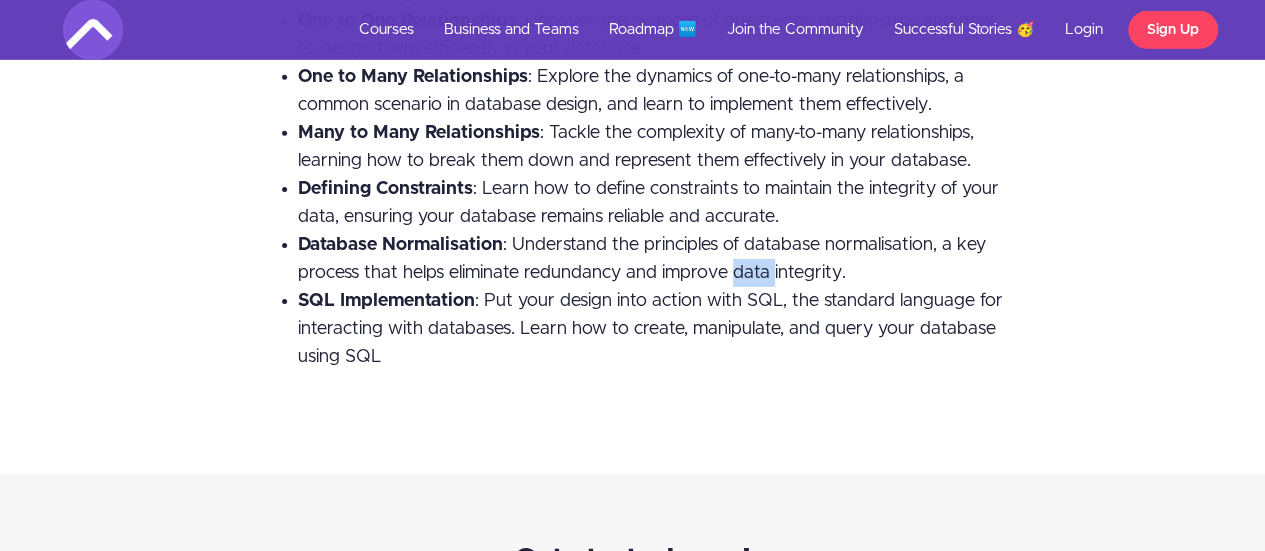 click on "Database Normalisation : Understand the principles of database normalisation, a key process that helps eliminate redundancy and improve data integrity." at bounding box center (642, 259) 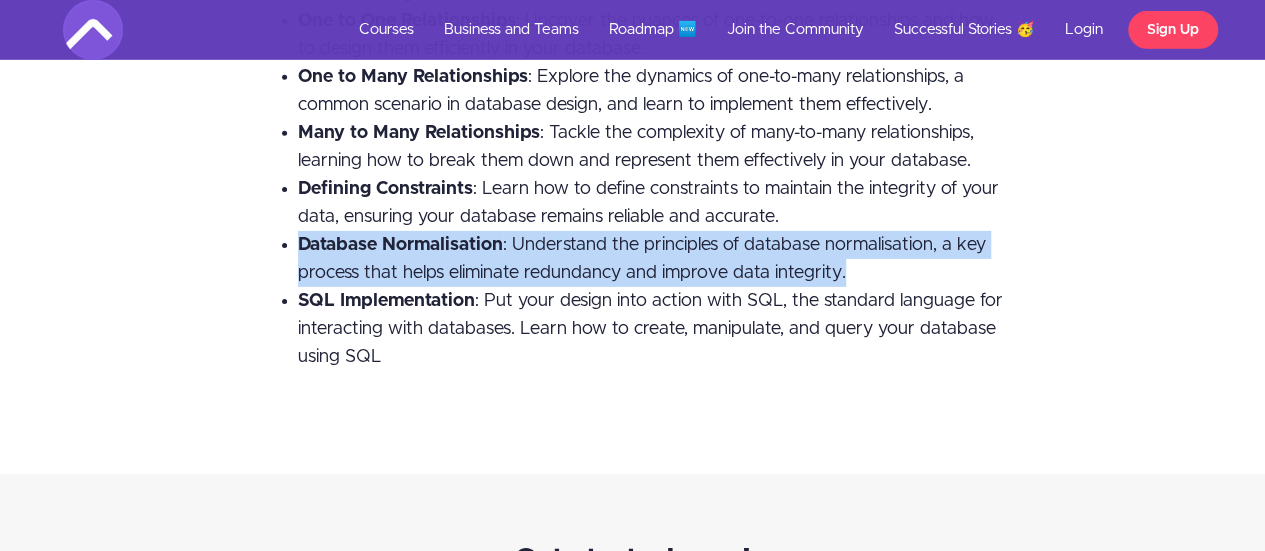 click on "Database Normalisation : Understand the principles of database normalisation, a key process that helps eliminate redundancy and improve data integrity." at bounding box center [642, 259] 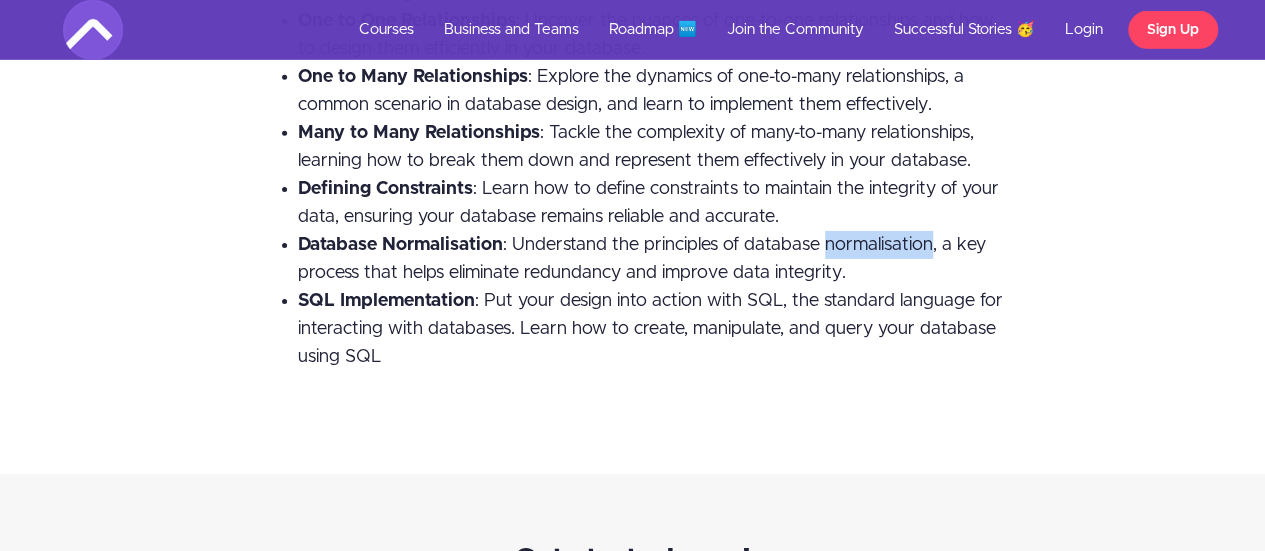 click on "Database Normalisation : Understand the principles of database normalisation, a key process that helps eliminate redundancy and improve data integrity." at bounding box center [642, 259] 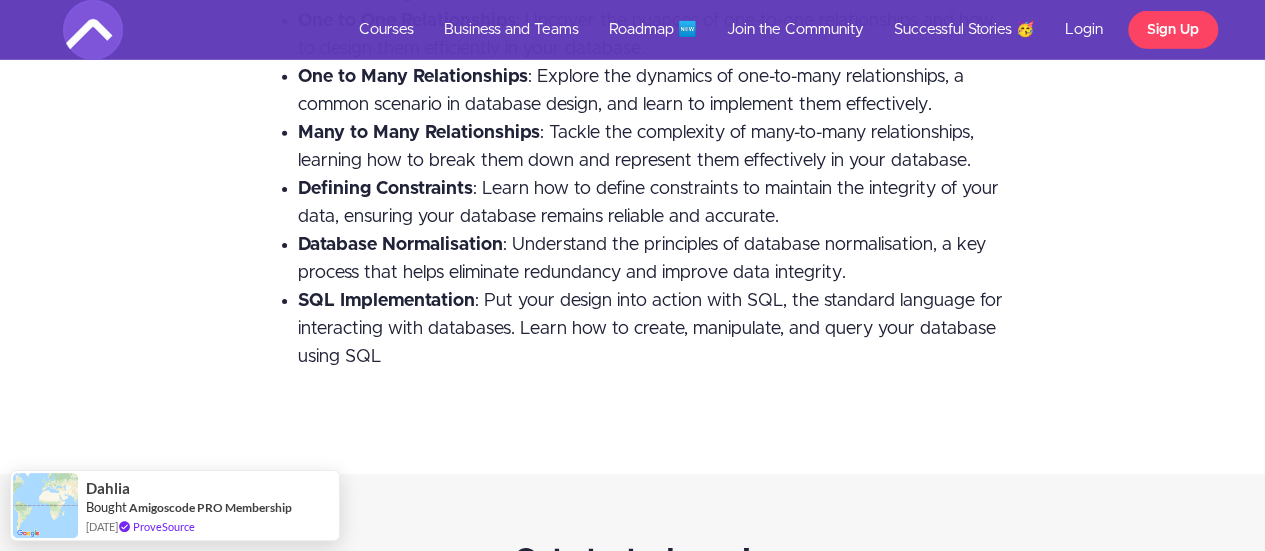 click on "Database Normalisation" at bounding box center [400, 245] 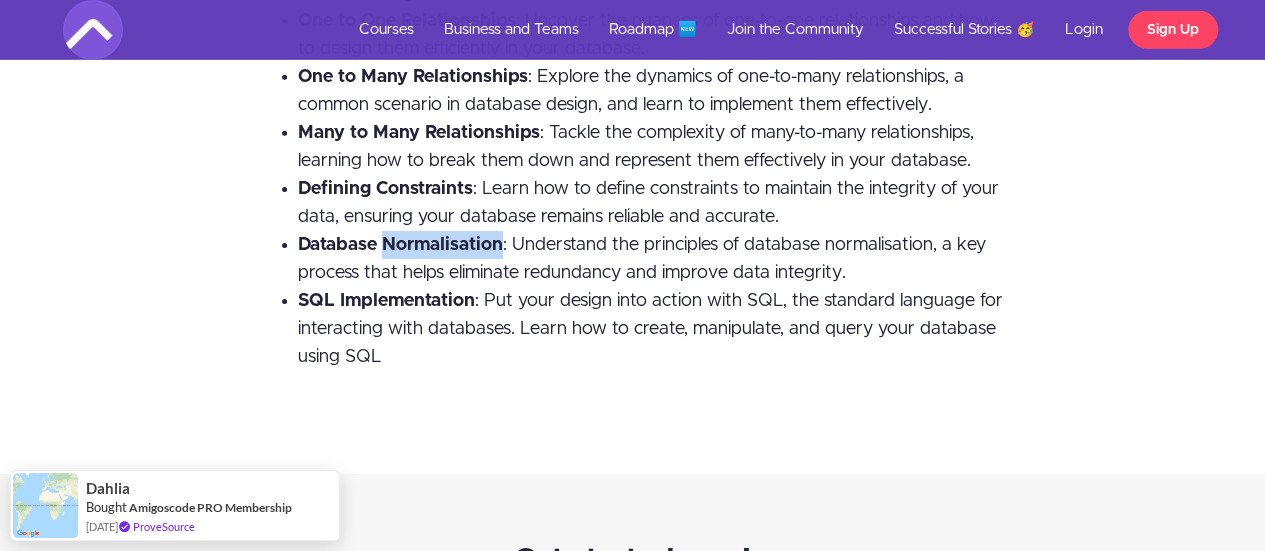 click on "Database Normalisation" at bounding box center [400, 245] 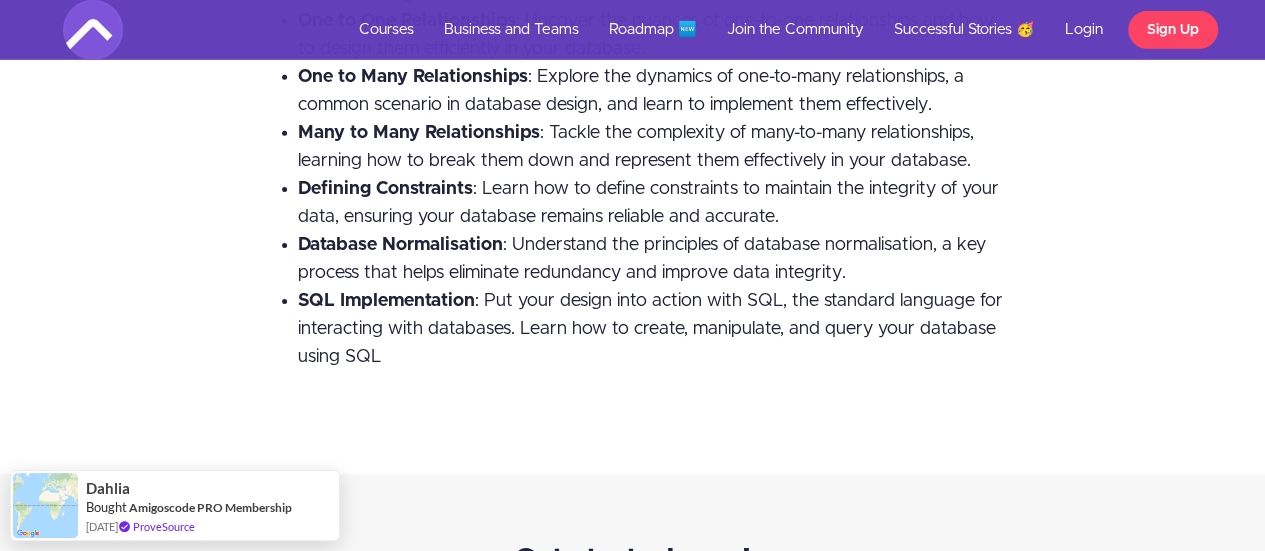 click on "Database Normalisation : Understand the principles of database normalisation, a key process that helps eliminate redundancy and improve data integrity." at bounding box center [642, 259] 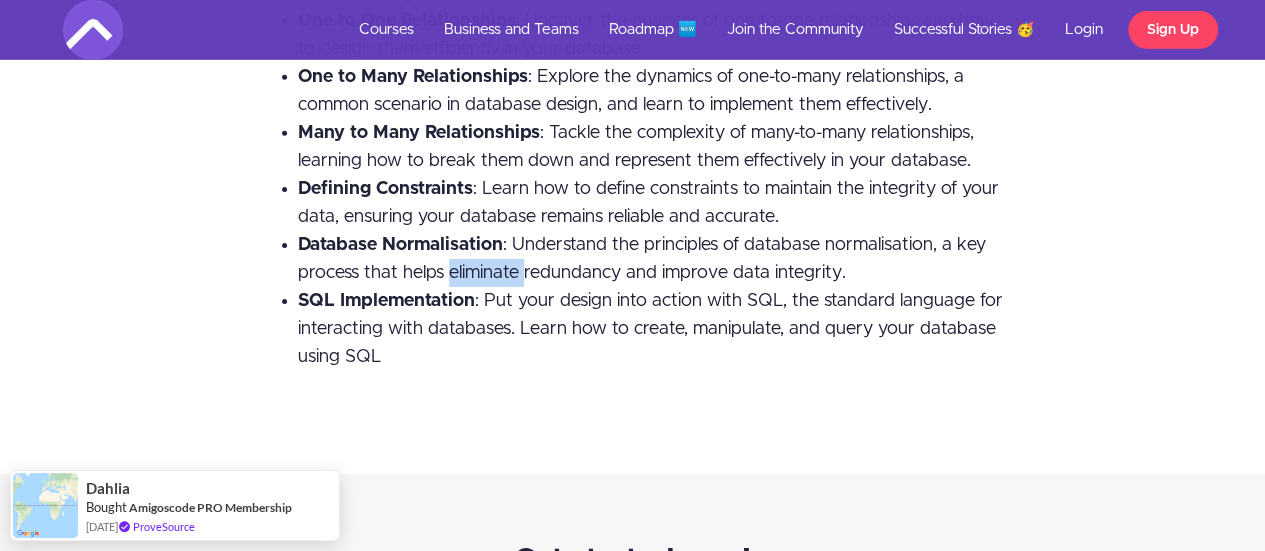 click on "Database Normalisation : Understand the principles of database normalisation, a key process that helps eliminate redundancy and improve data integrity." at bounding box center [642, 259] 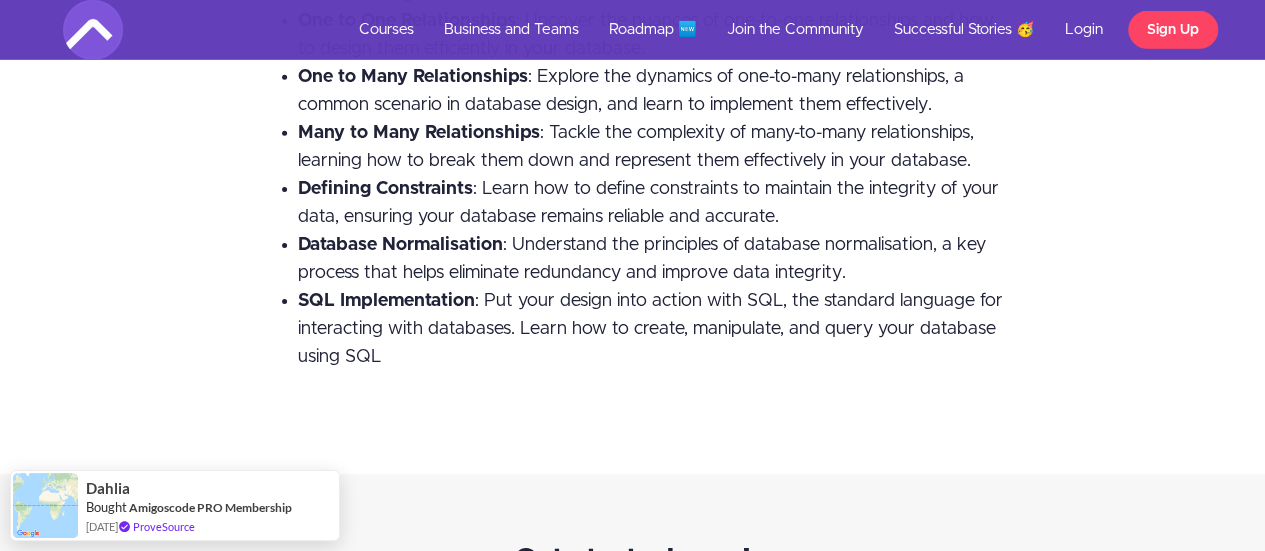 click on "Database Normalisation : Understand the principles of database normalisation, a key process that helps eliminate redundancy and improve data integrity." at bounding box center [653, 259] 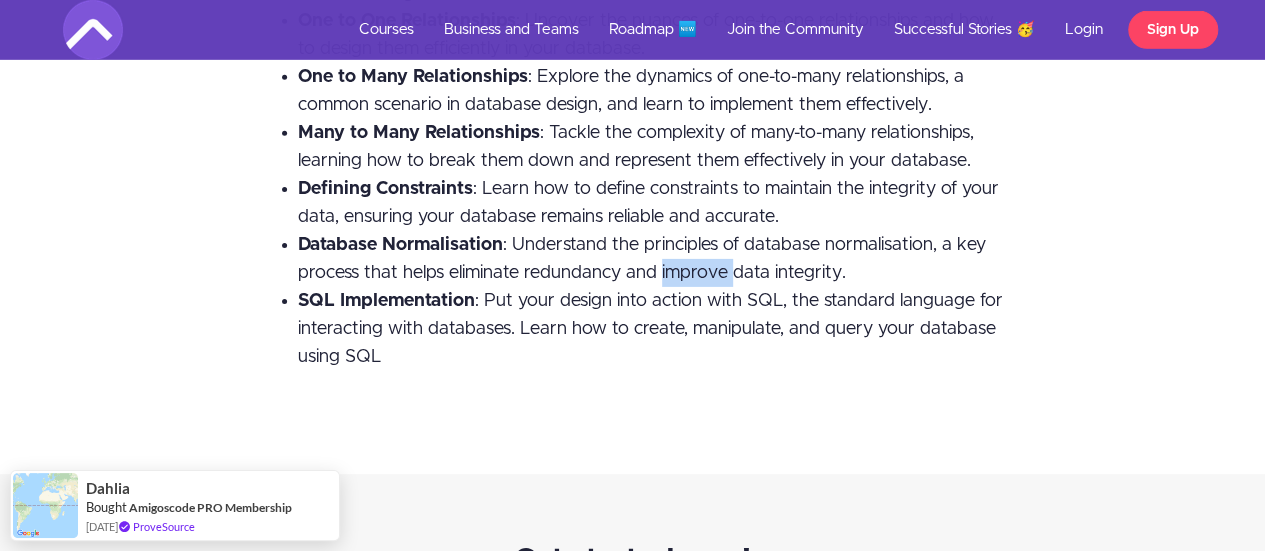 click on "Database Normalisation : Understand the principles of database normalisation, a key process that helps eliminate redundancy and improve data integrity." at bounding box center (653, 259) 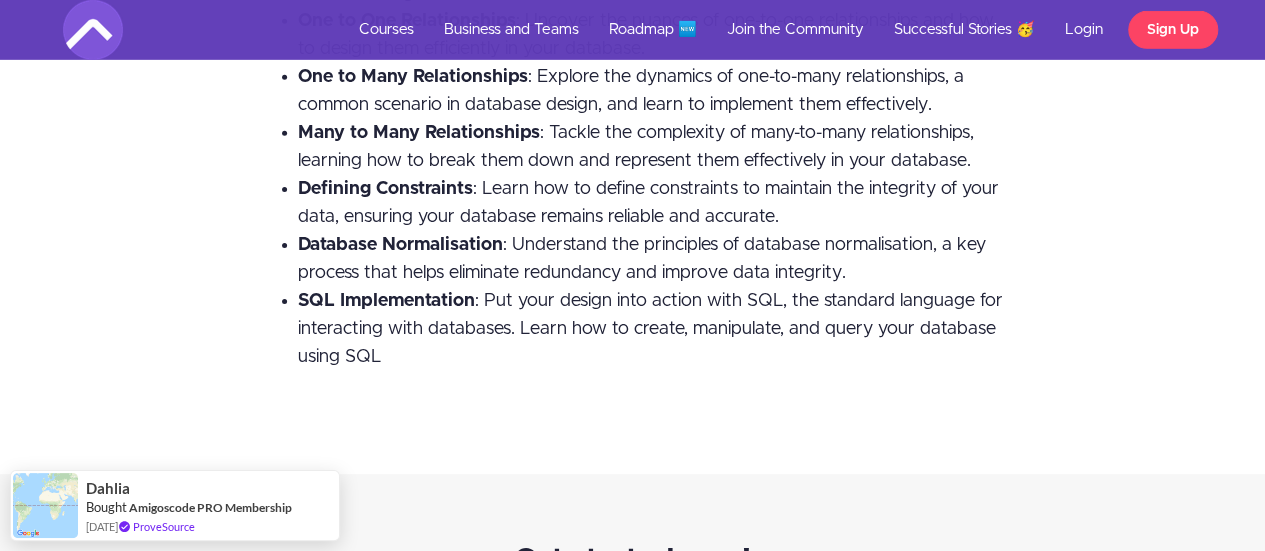 click on "Database Normalisation : Understand the principles of database normalisation, a key process that helps eliminate redundancy and improve data integrity." at bounding box center [642, 259] 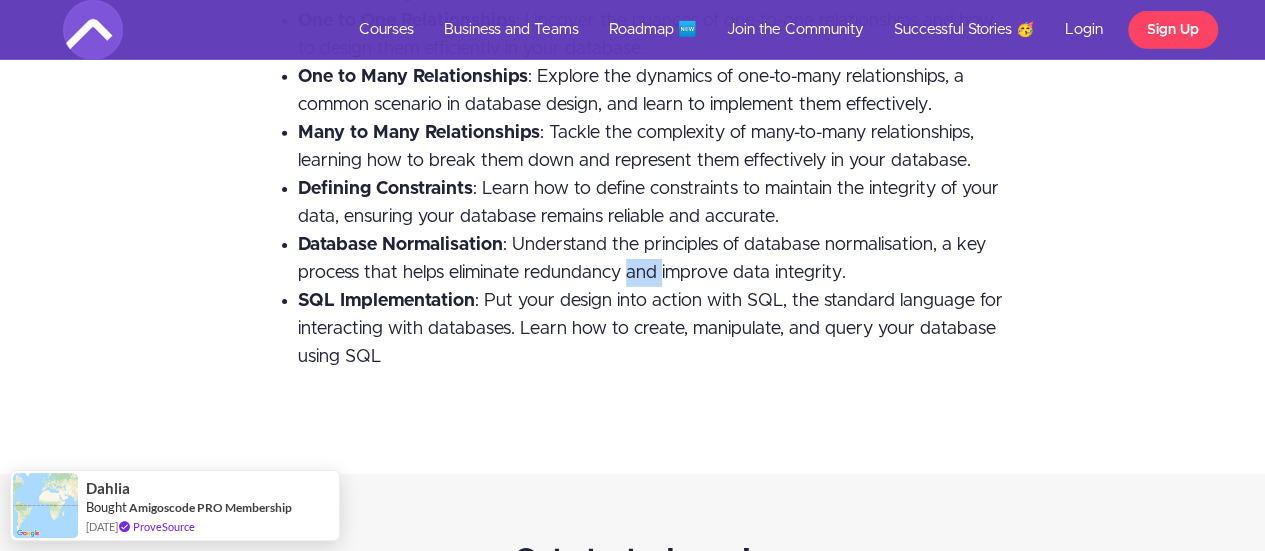 click on "Database Normalisation : Understand the principles of database normalisation, a key process that helps eliminate redundancy and improve data integrity." at bounding box center [642, 259] 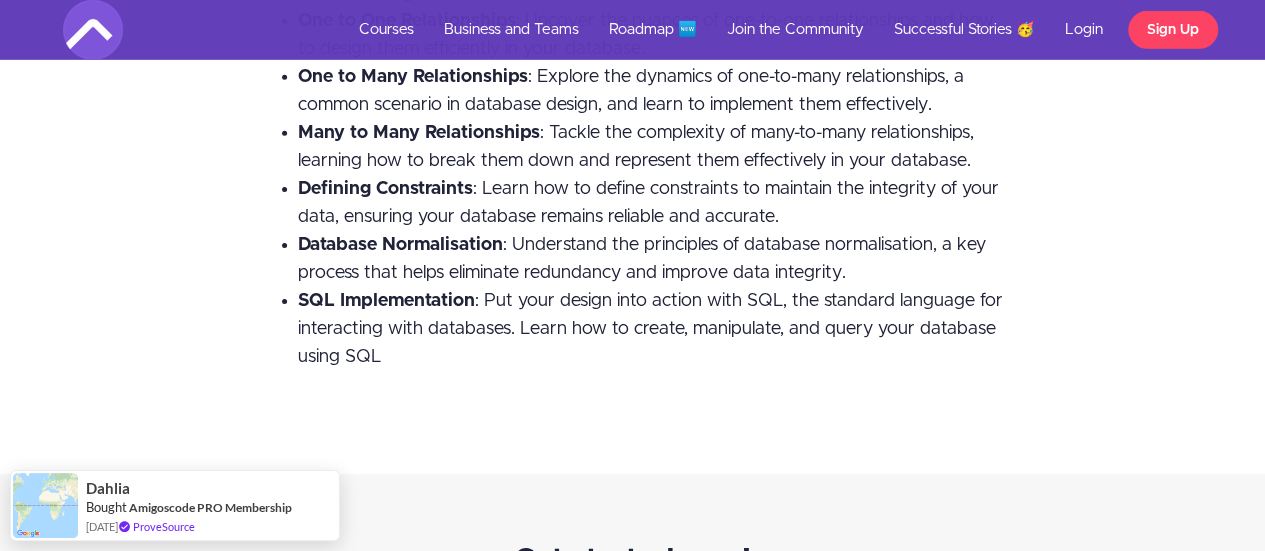 click on "Database Normalisation : Understand the principles of database normalisation, a key process that helps eliminate redundancy and improve data integrity." at bounding box center [642, 259] 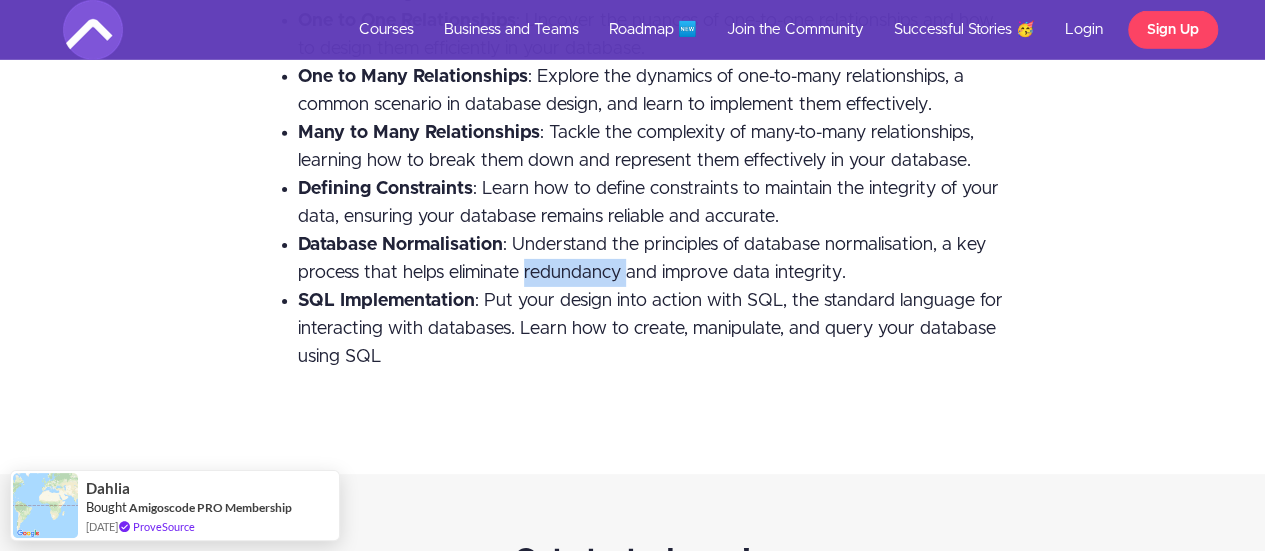 click on "Database Normalisation : Understand the principles of database normalisation, a key process that helps eliminate redundancy and improve data integrity." at bounding box center [642, 259] 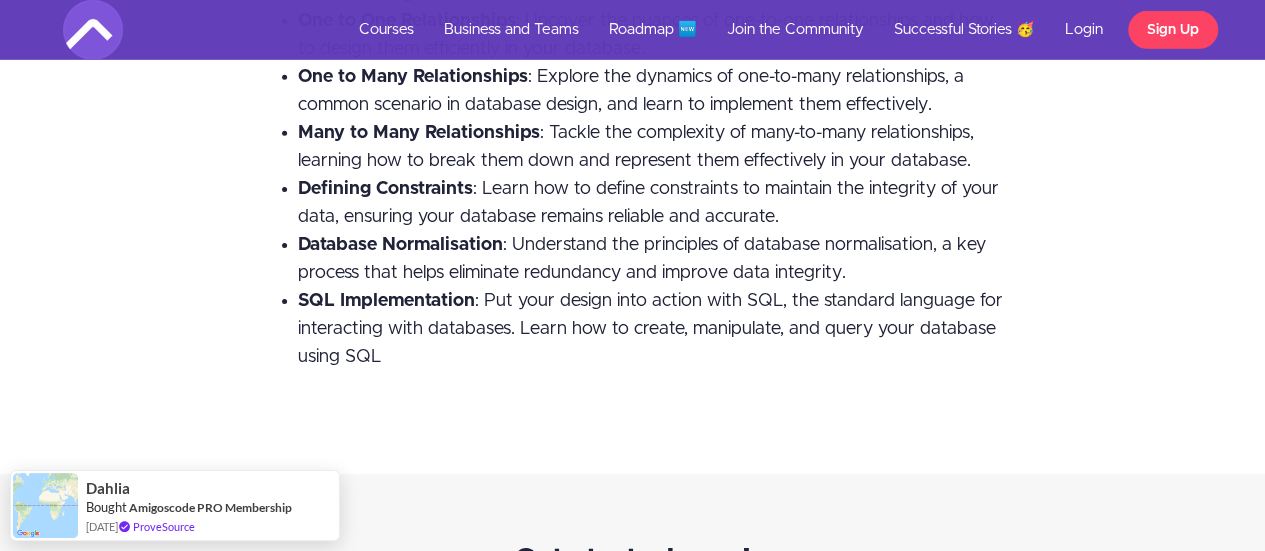 click on "SQL Implementation : Put your design into action with SQL, the standard language for interacting with databases. Learn how to create, manipulate, and query your database using SQL" at bounding box center (650, 329) 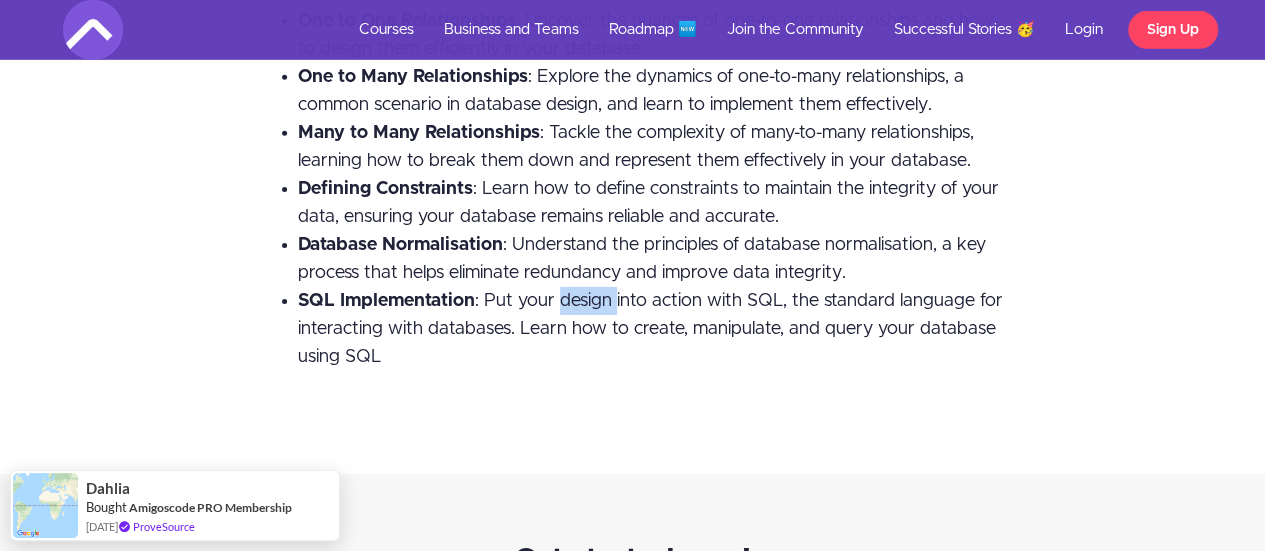 click on "SQL Implementation : Put your design into action with SQL, the standard language for interacting with databases. Learn how to create, manipulate, and query your database using SQL" at bounding box center (650, 329) 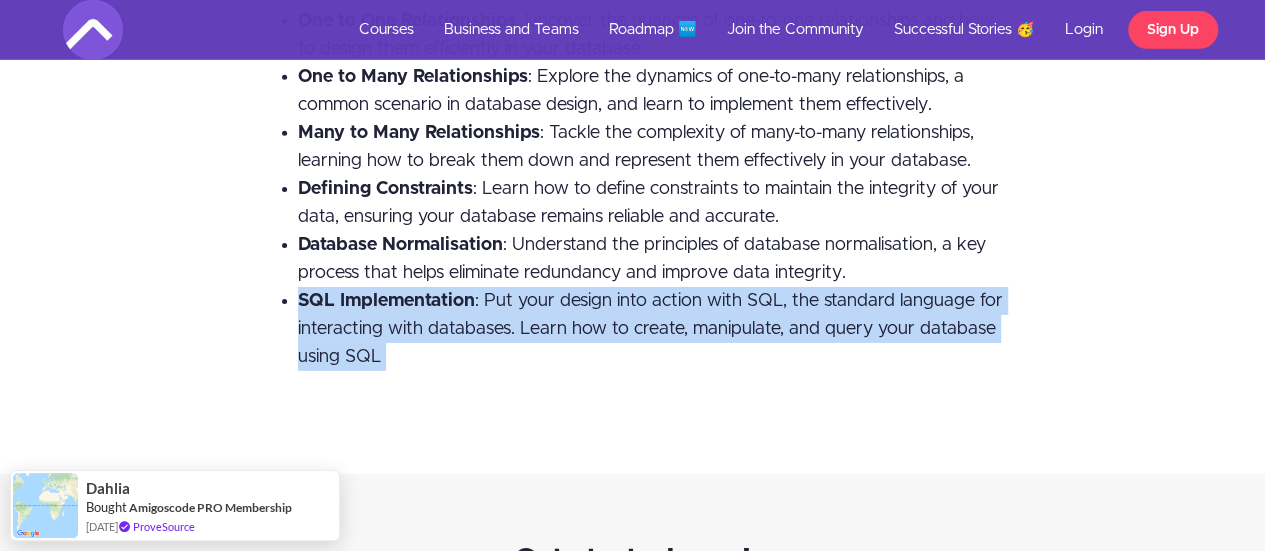 click on "SQL Implementation : Put your design into action with SQL, the standard language for interacting with databases. Learn how to create, manipulate, and query your database using SQL" at bounding box center (650, 329) 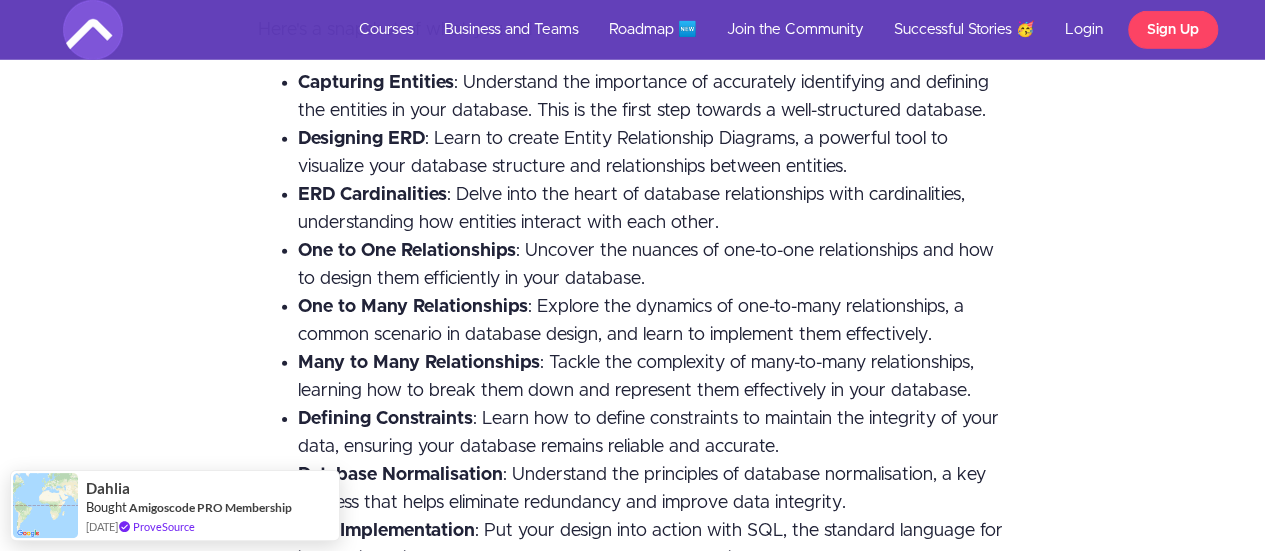 scroll, scrollTop: 2917, scrollLeft: 0, axis: vertical 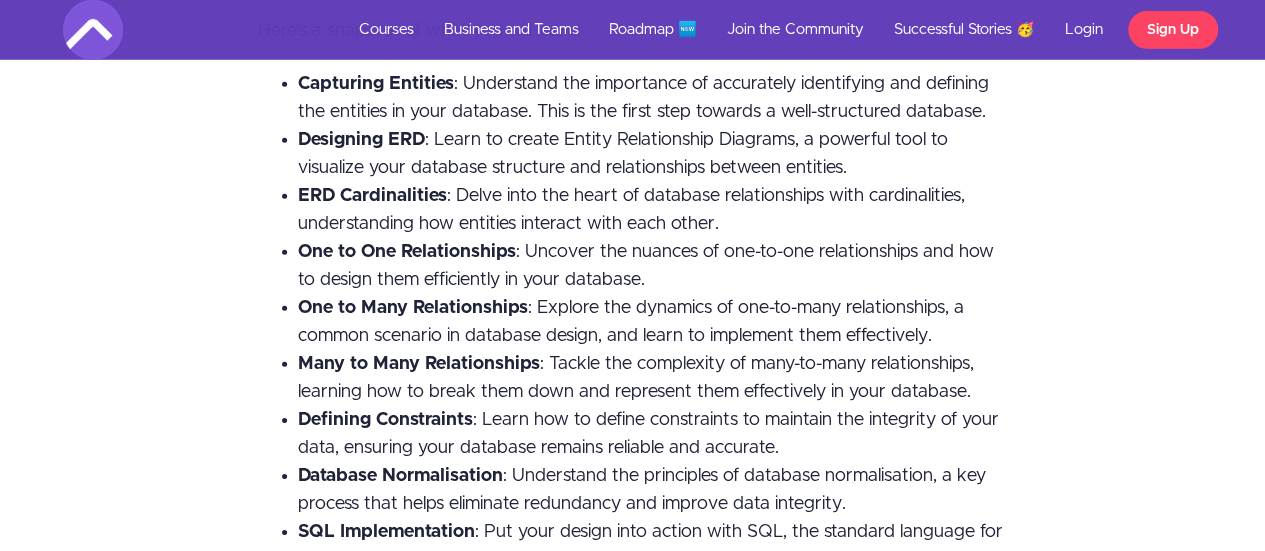 click on "Many to Many Relationships : Tackle the complexity of many-to-many relationships, learning how to break them down and represent them effectively in your database." at bounding box center (636, 378) 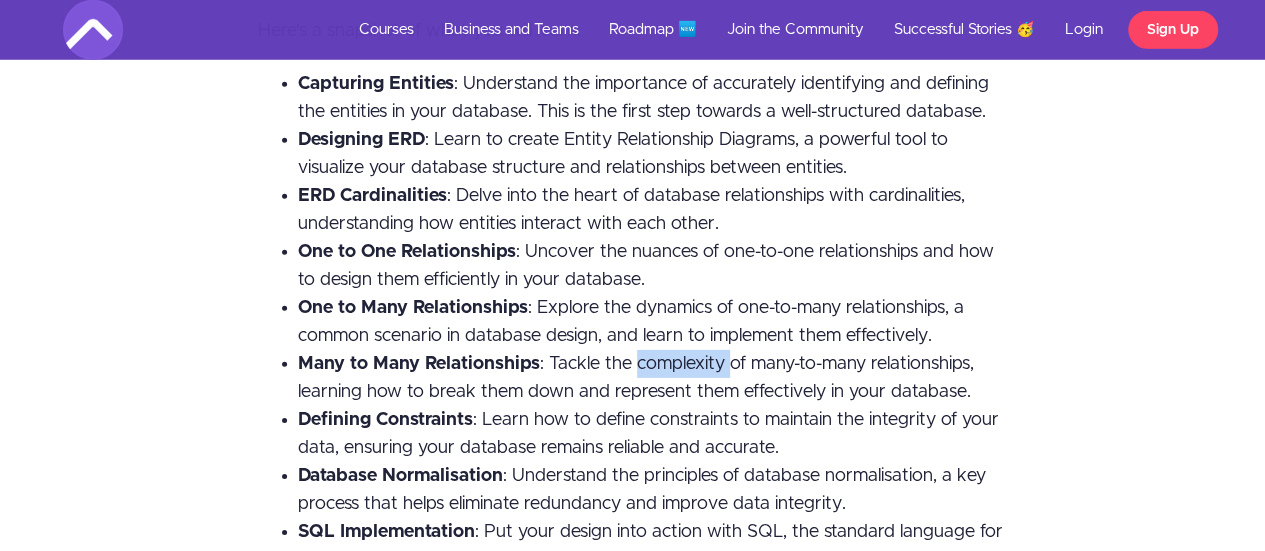 click on "Many to Many Relationships : Tackle the complexity of many-to-many relationships, learning how to break them down and represent them effectively in your database." at bounding box center (636, 378) 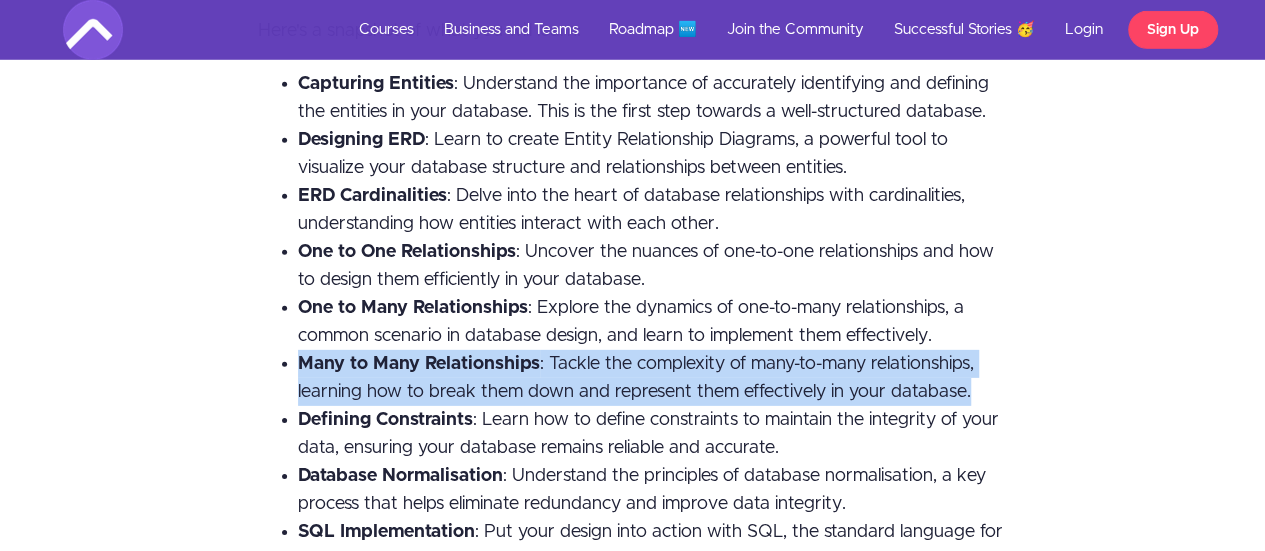 click on "Many to Many Relationships : Tackle the complexity of many-to-many relationships, learning how to break them down and represent them effectively in your database." at bounding box center [636, 378] 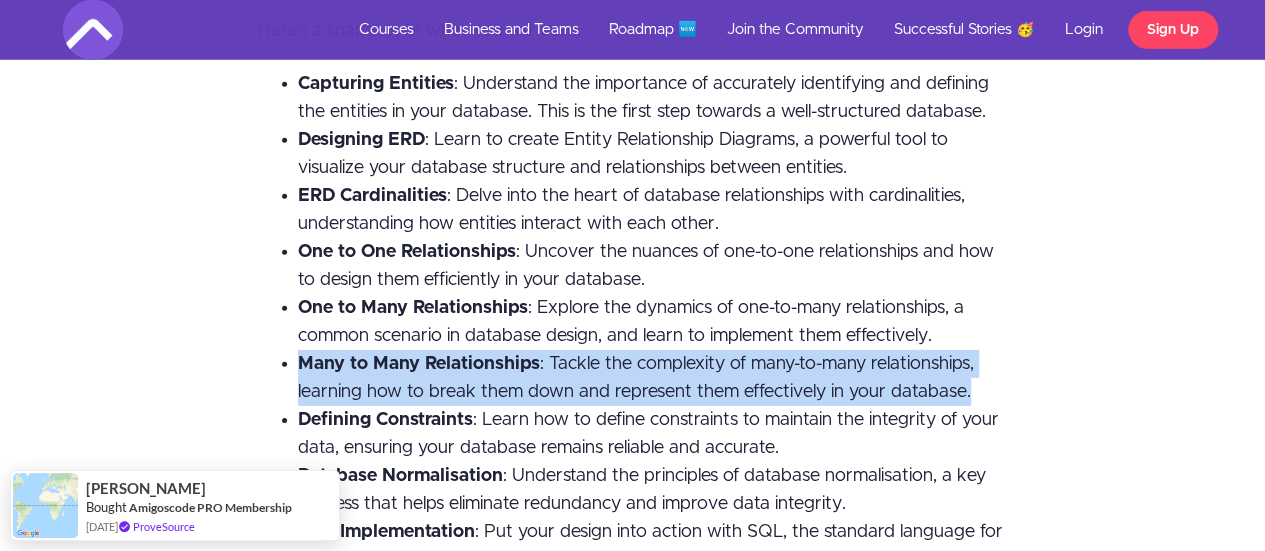 click on "Many to Many Relationships : Tackle the complexity of many-to-many relationships, learning how to break them down and represent them effectively in your database." at bounding box center [636, 378] 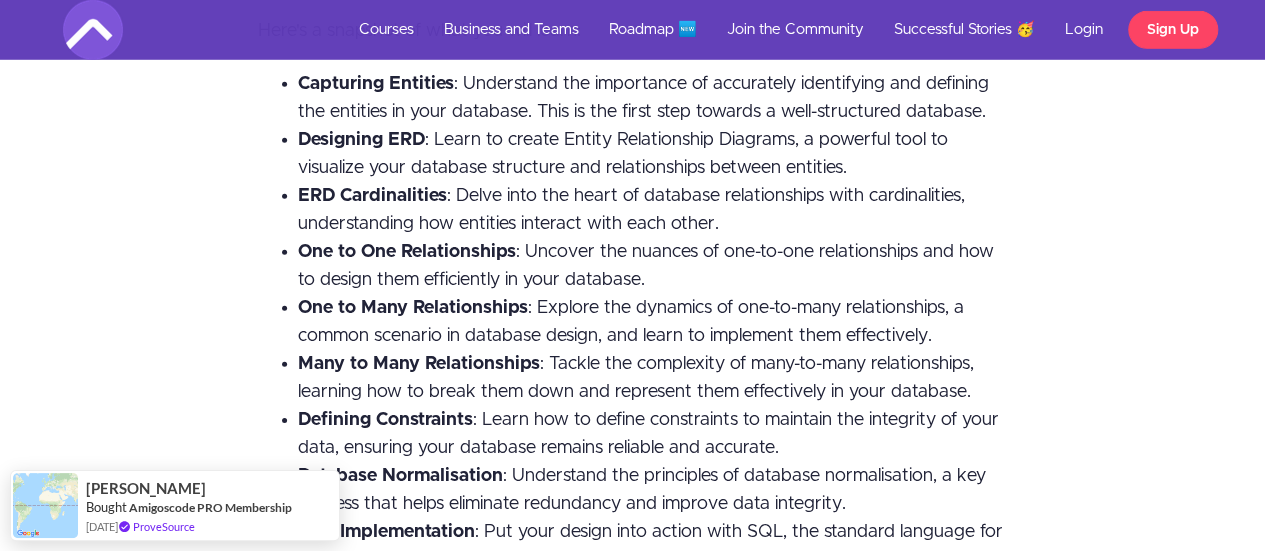 click on "One to Many Relationships : Explore the dynamics of one-to-many relationships, a common scenario in database design, and learn to implement them effectively." at bounding box center (631, 322) 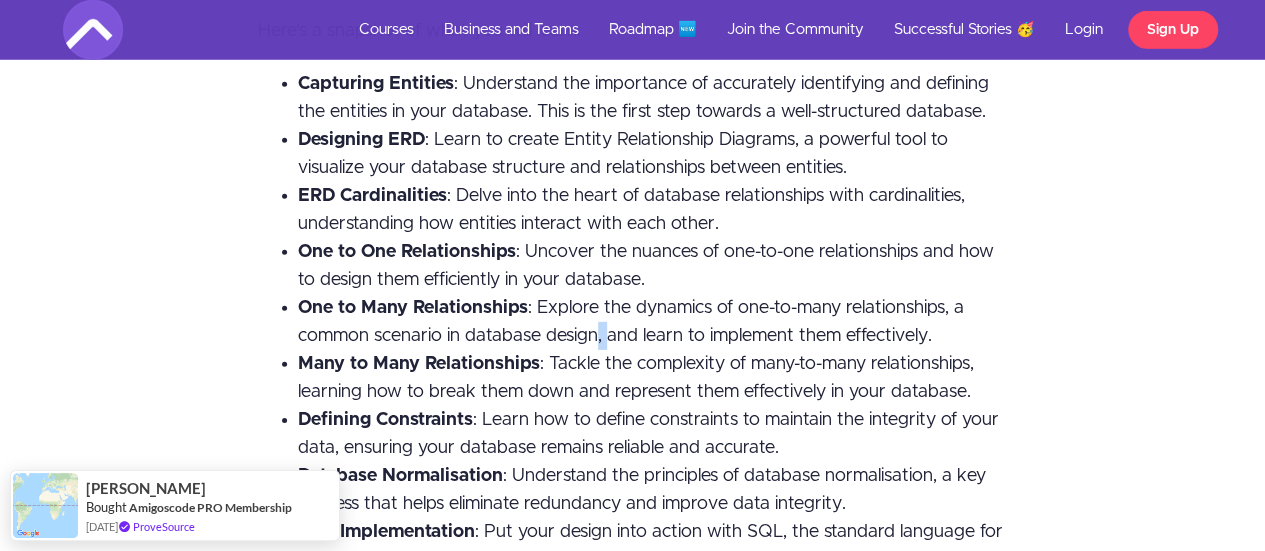 click on "One to Many Relationships : Explore the dynamics of one-to-many relationships, a common scenario in database design, and learn to implement them effectively." at bounding box center [631, 322] 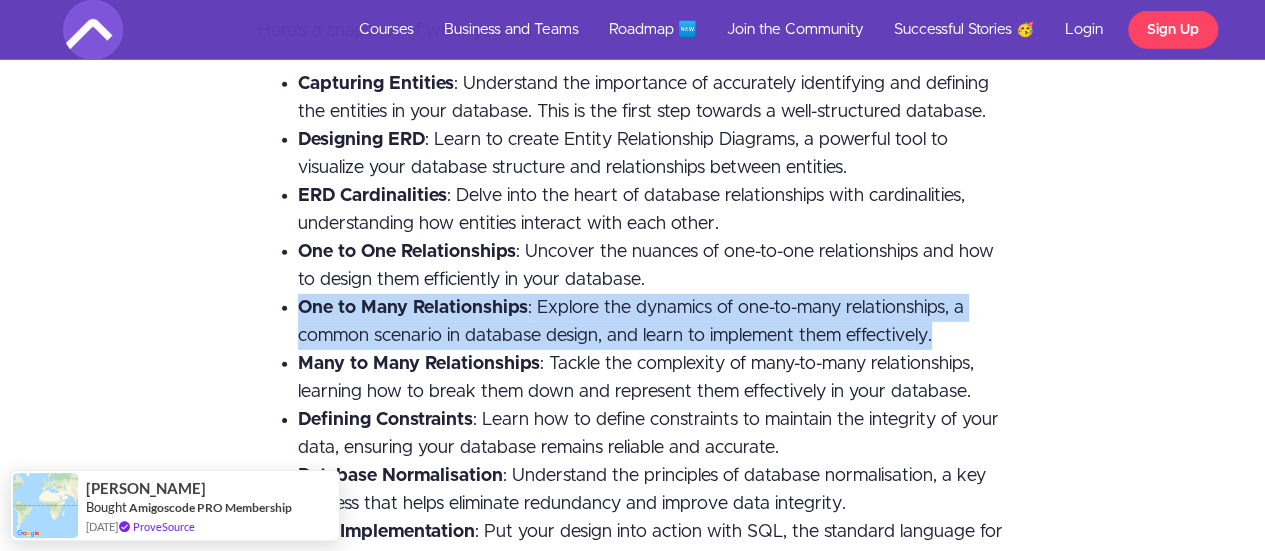 click on "One to Many Relationships : Explore the dynamics of one-to-many relationships, a common scenario in database design, and learn to implement them effectively." at bounding box center (631, 322) 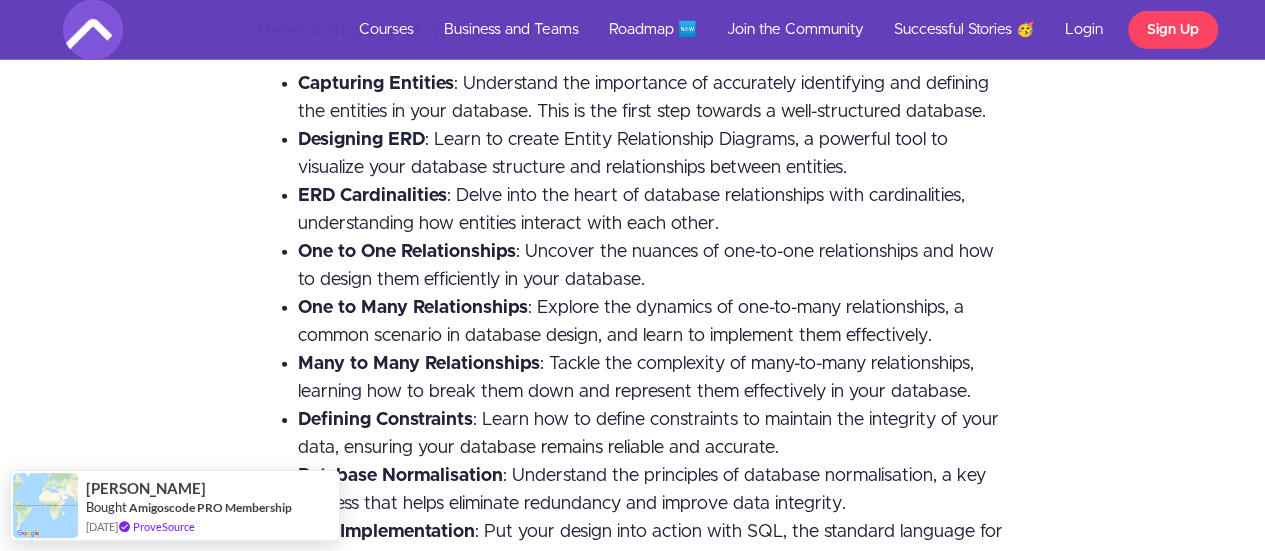 click on "One to One Relationships : Uncover the nuances of one-to-one relationships and how to design them efficiently in your database." at bounding box center (646, 266) 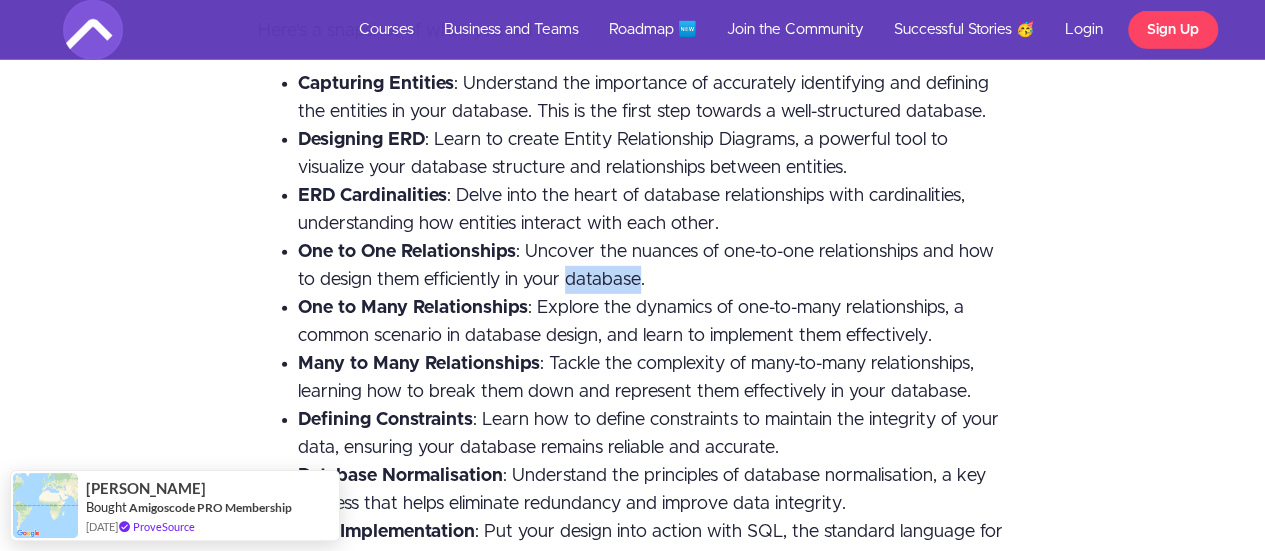 click on "One to One Relationships : Uncover the nuances of one-to-one relationships and how to design them efficiently in your database." at bounding box center (646, 266) 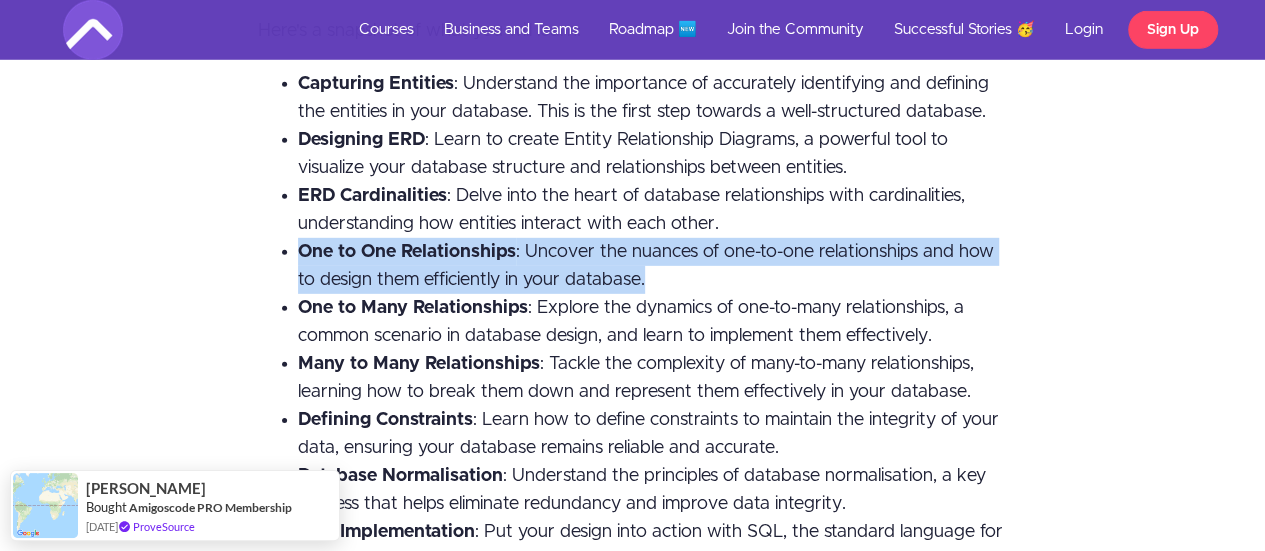 click on "One to One Relationships : Uncover the nuances of one-to-one relationships and how to design them efficiently in your database." at bounding box center (646, 266) 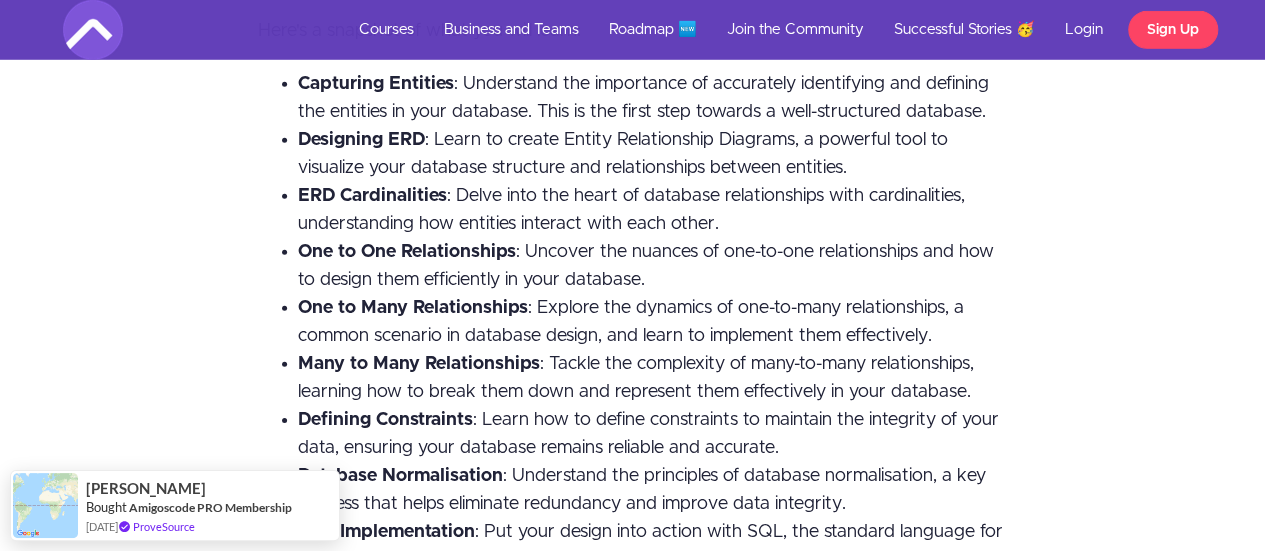 click on "ERD Cardinalities : Delve into the heart of database relationships with cardinalities, understanding how entities interact with each other." at bounding box center [631, 210] 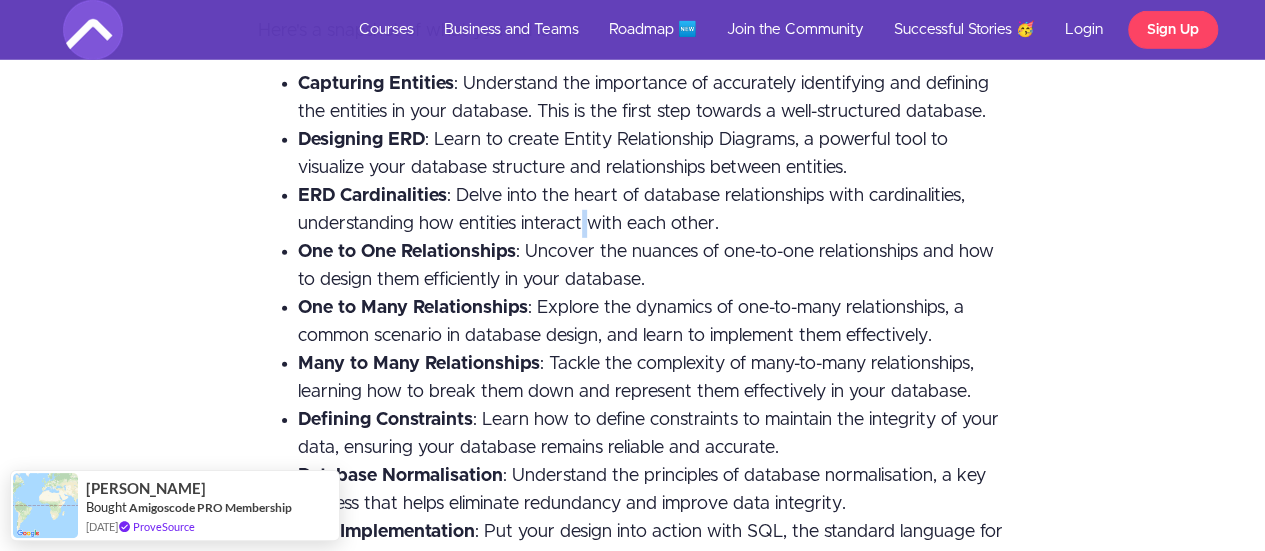 click on "ERD Cardinalities : Delve into the heart of database relationships with cardinalities, understanding how entities interact with each other." at bounding box center (631, 210) 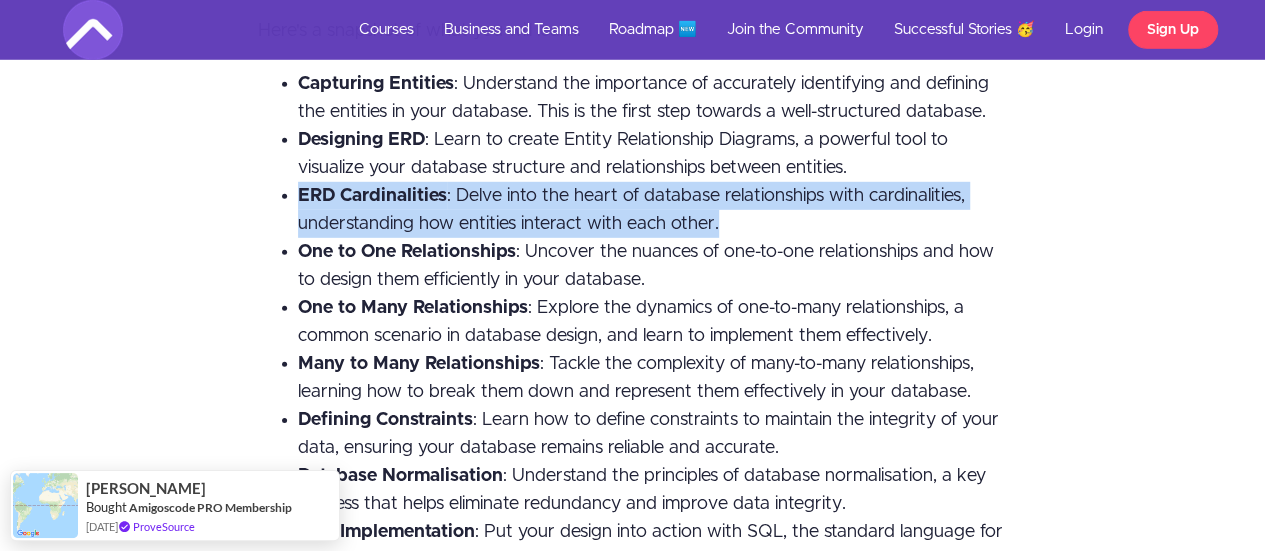 click on "ERD Cardinalities : Delve into the heart of database relationships with cardinalities, understanding how entities interact with each other." at bounding box center (631, 210) 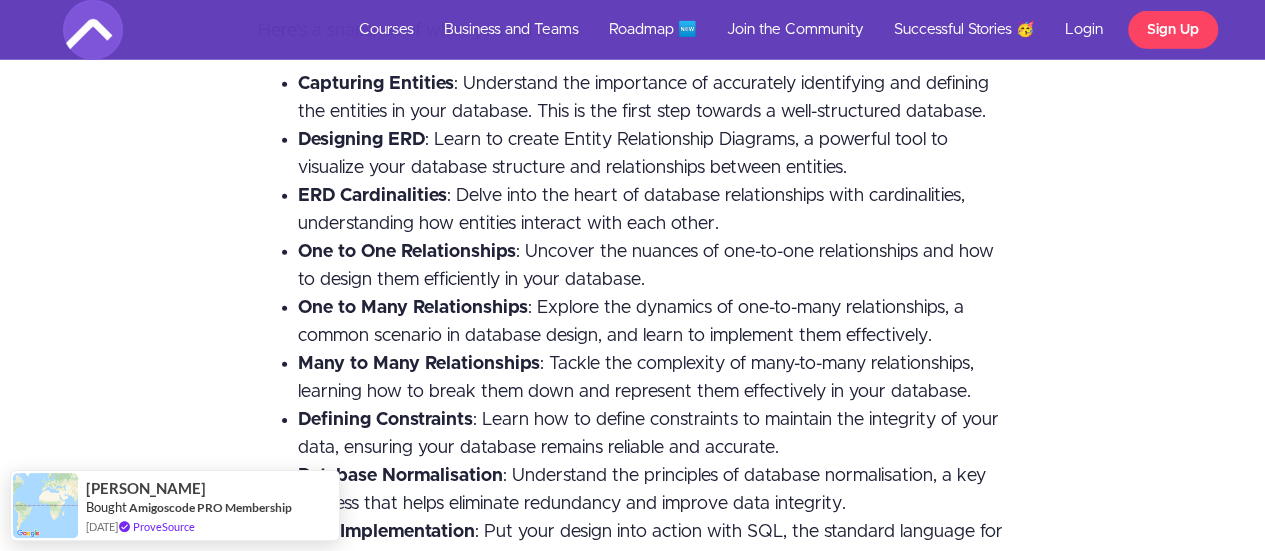 click on "Designing ERD : Learn to create Entity Relationship Diagrams, a powerful tool to visualize your database structure and relationships between entities." at bounding box center [623, 154] 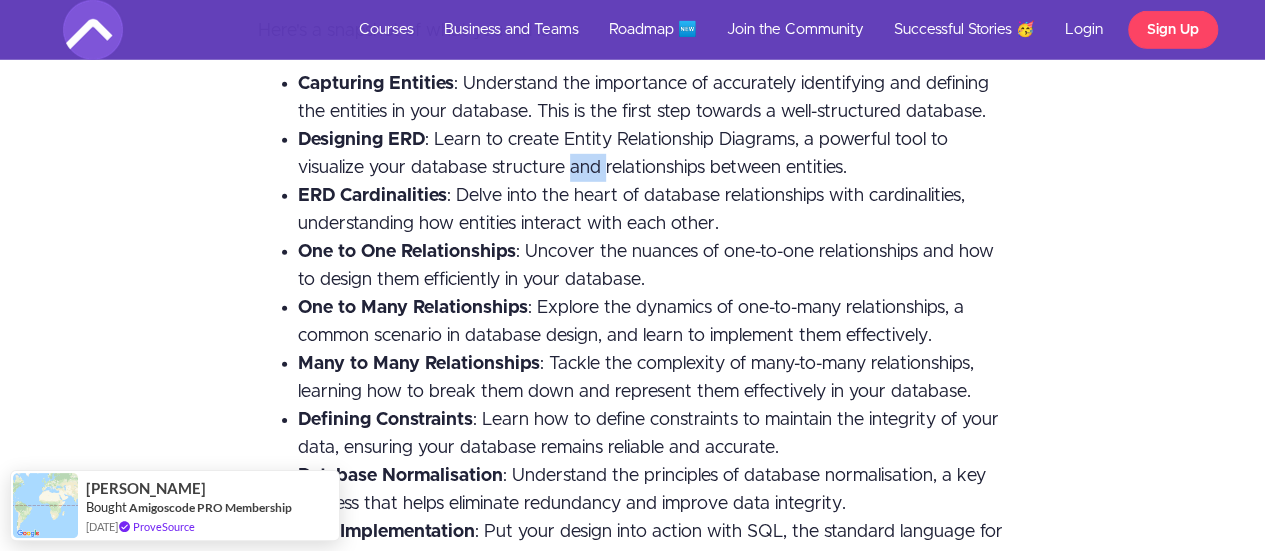 click on "Designing ERD : Learn to create Entity Relationship Diagrams, a powerful tool to visualize your database structure and relationships between entities." at bounding box center (623, 154) 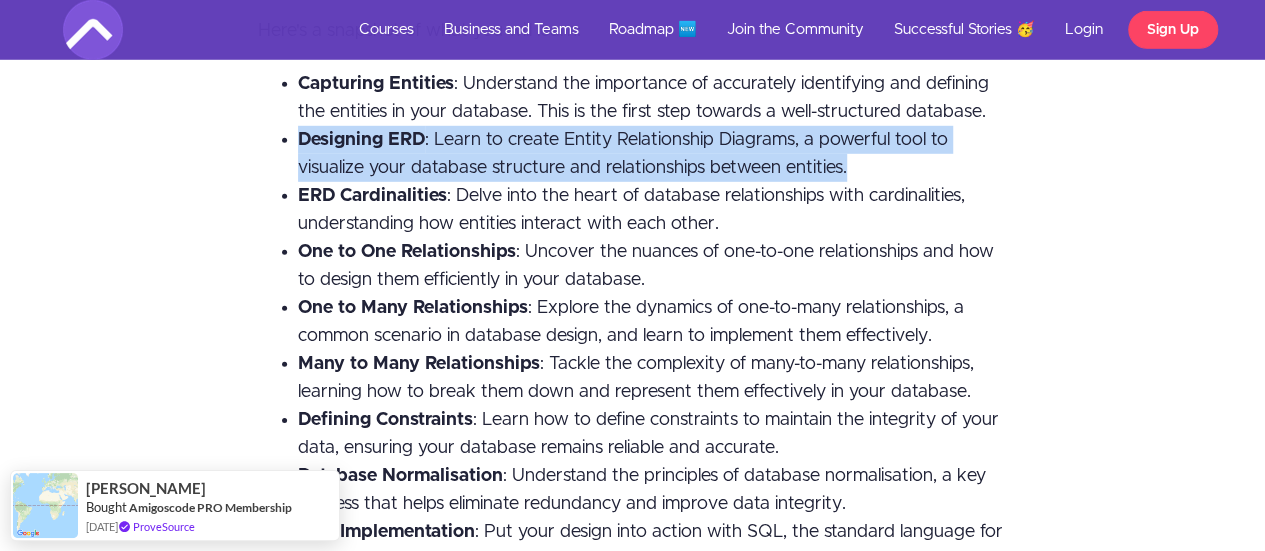 click on "Designing ERD : Learn to create Entity Relationship Diagrams, a powerful tool to visualize your database structure and relationships between entities." at bounding box center [623, 154] 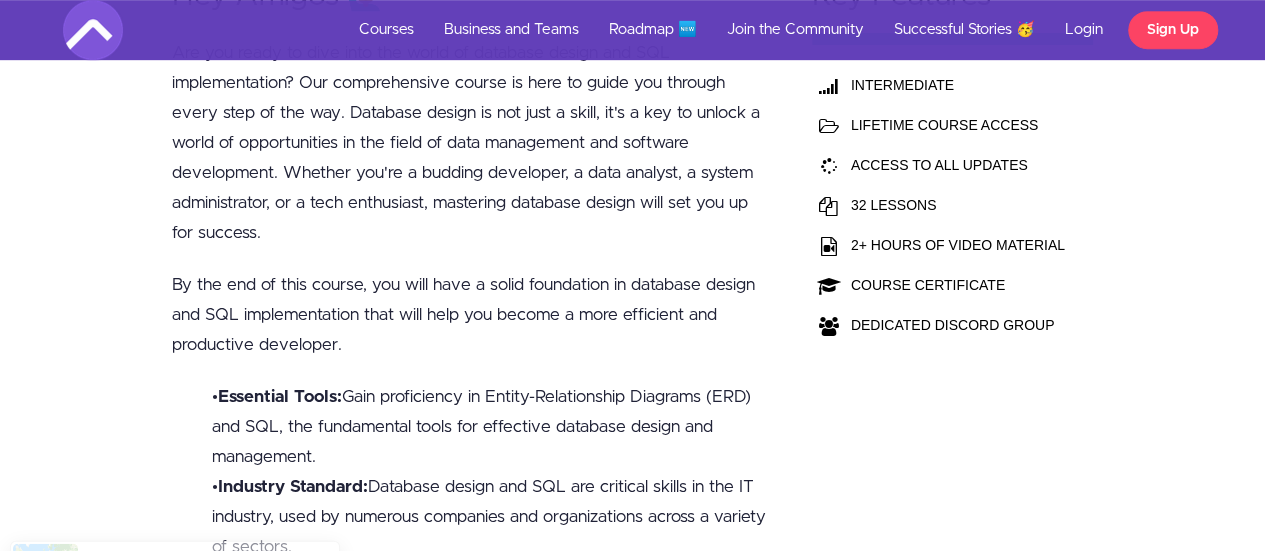 scroll, scrollTop: 445, scrollLeft: 0, axis: vertical 